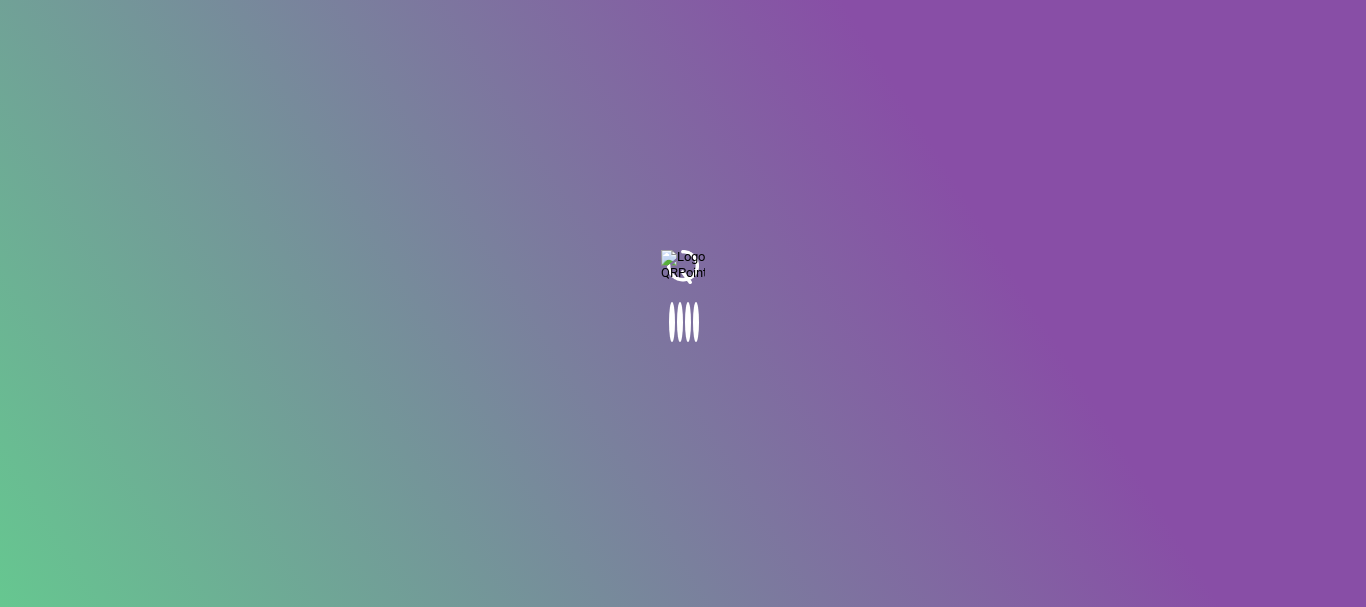 scroll, scrollTop: 0, scrollLeft: 0, axis: both 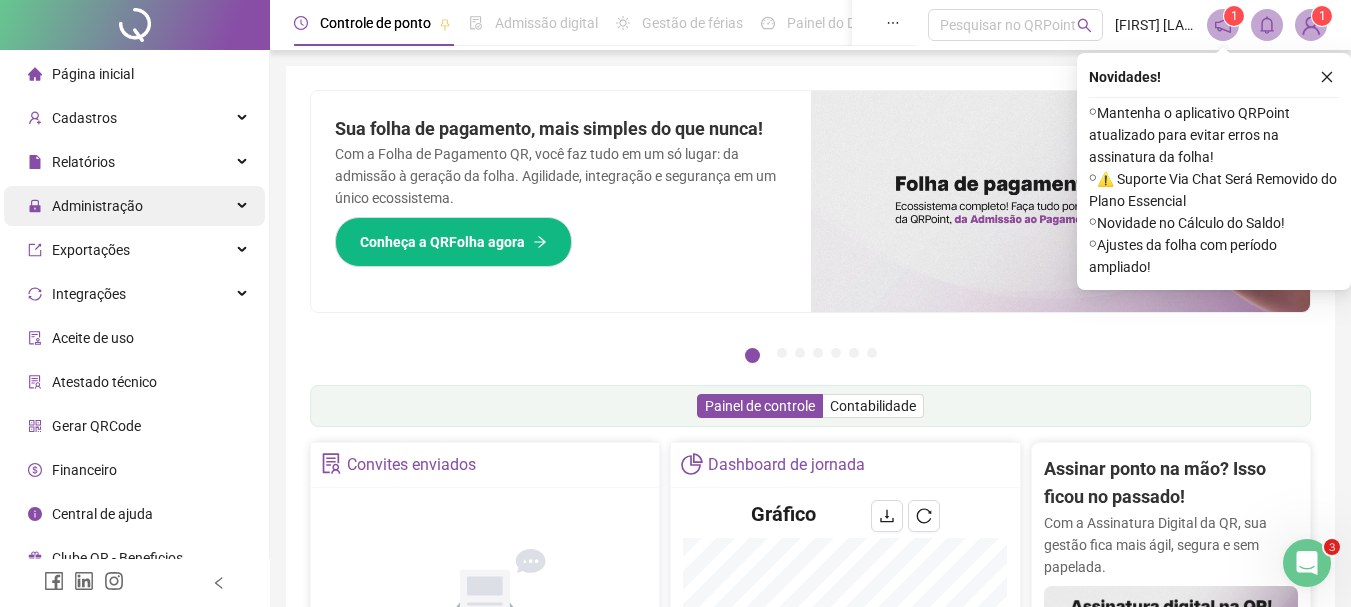 click on "Administração" at bounding box center (97, 206) 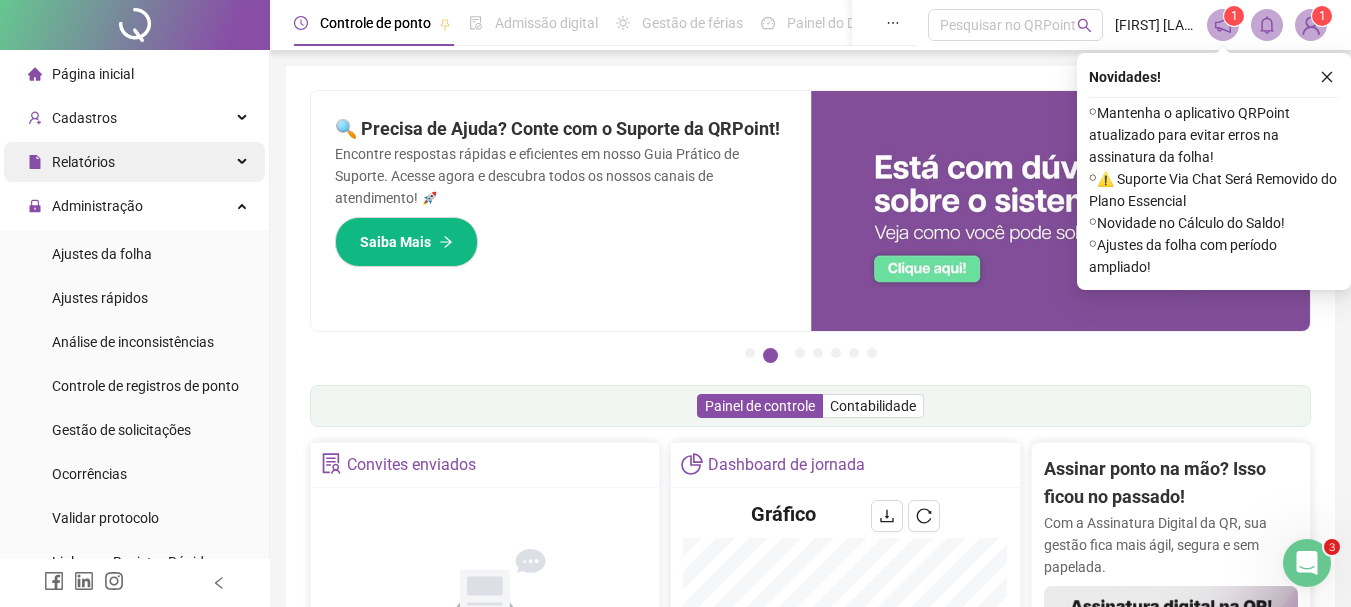 click on "Relatórios" at bounding box center [83, 162] 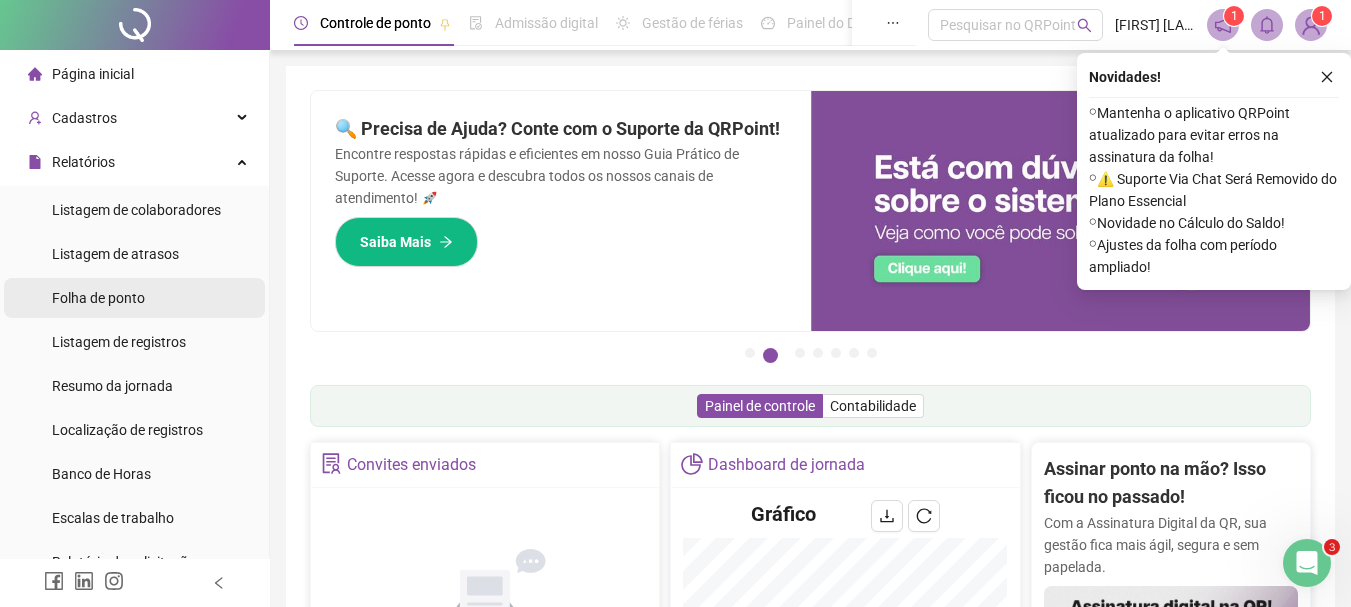 click on "Folha de ponto" at bounding box center (98, 298) 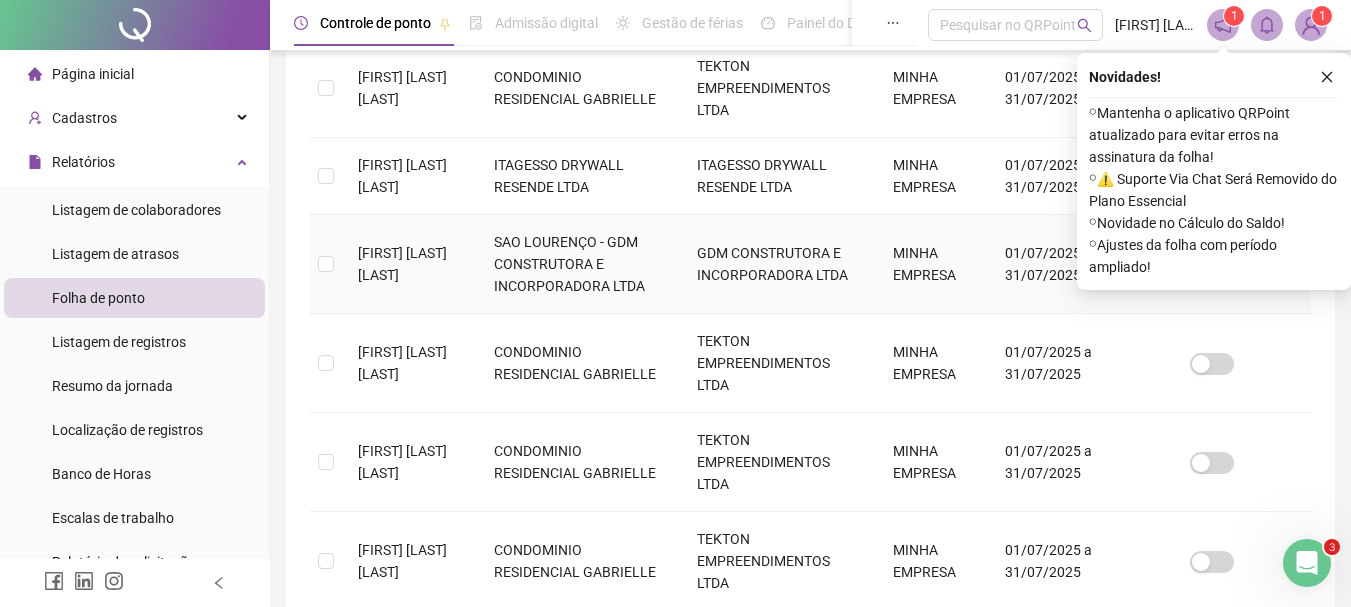 scroll, scrollTop: 983, scrollLeft: 0, axis: vertical 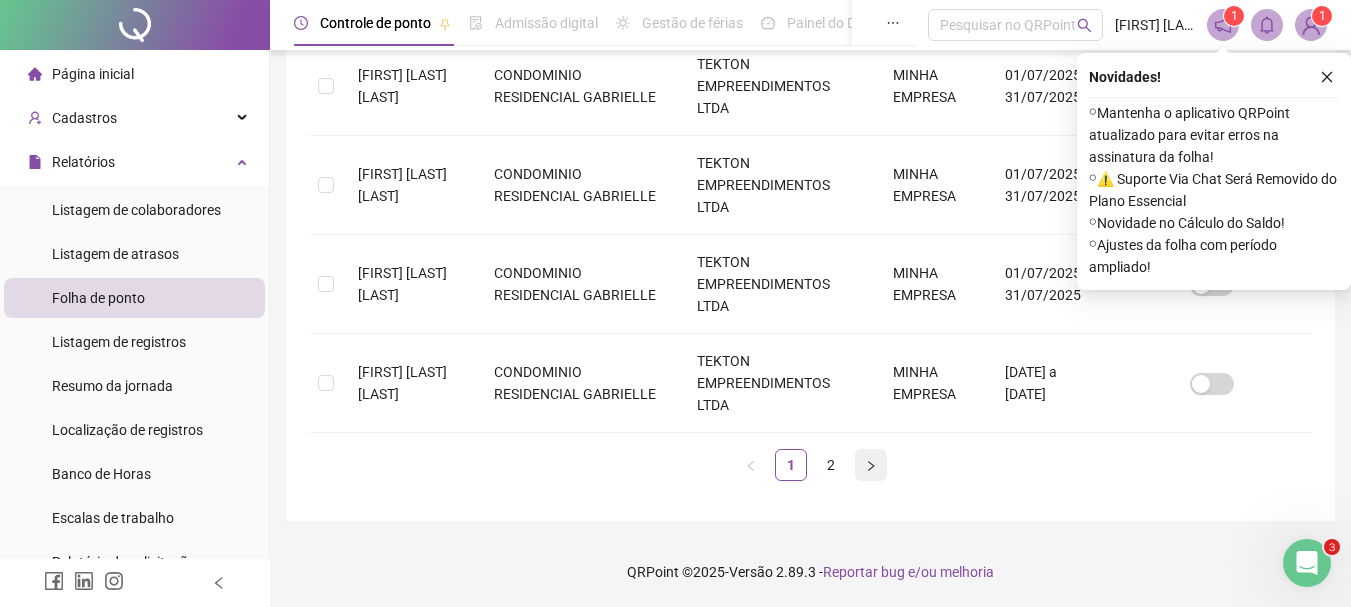 click 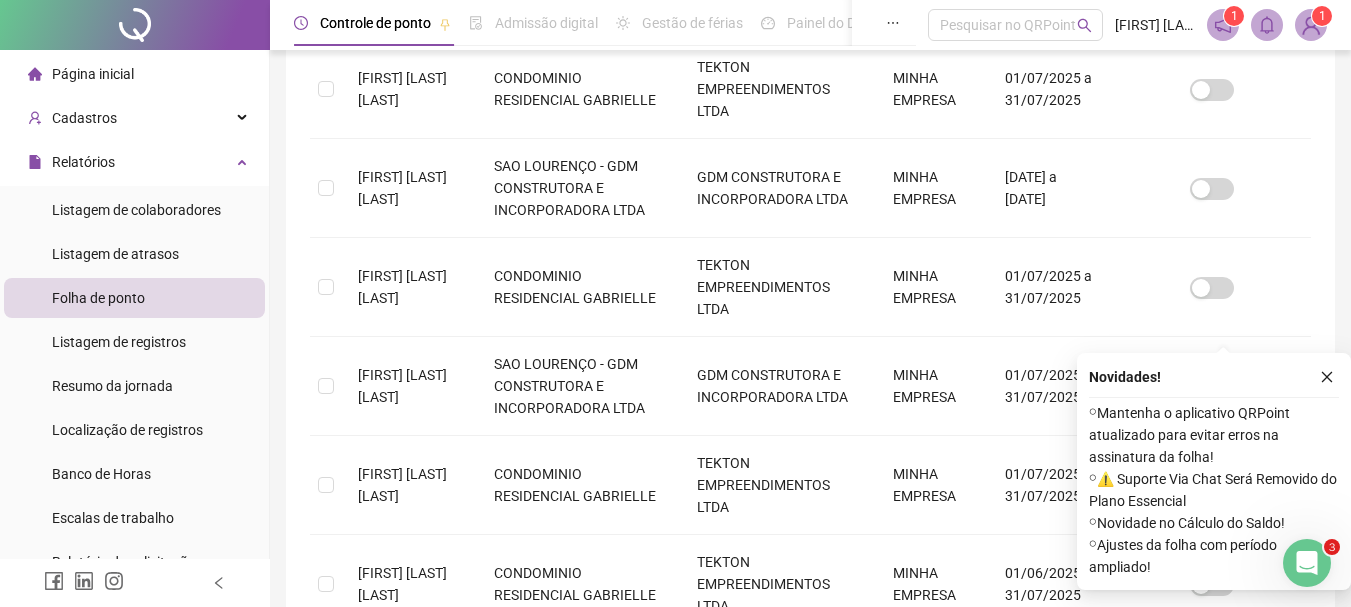 scroll, scrollTop: 906, scrollLeft: 0, axis: vertical 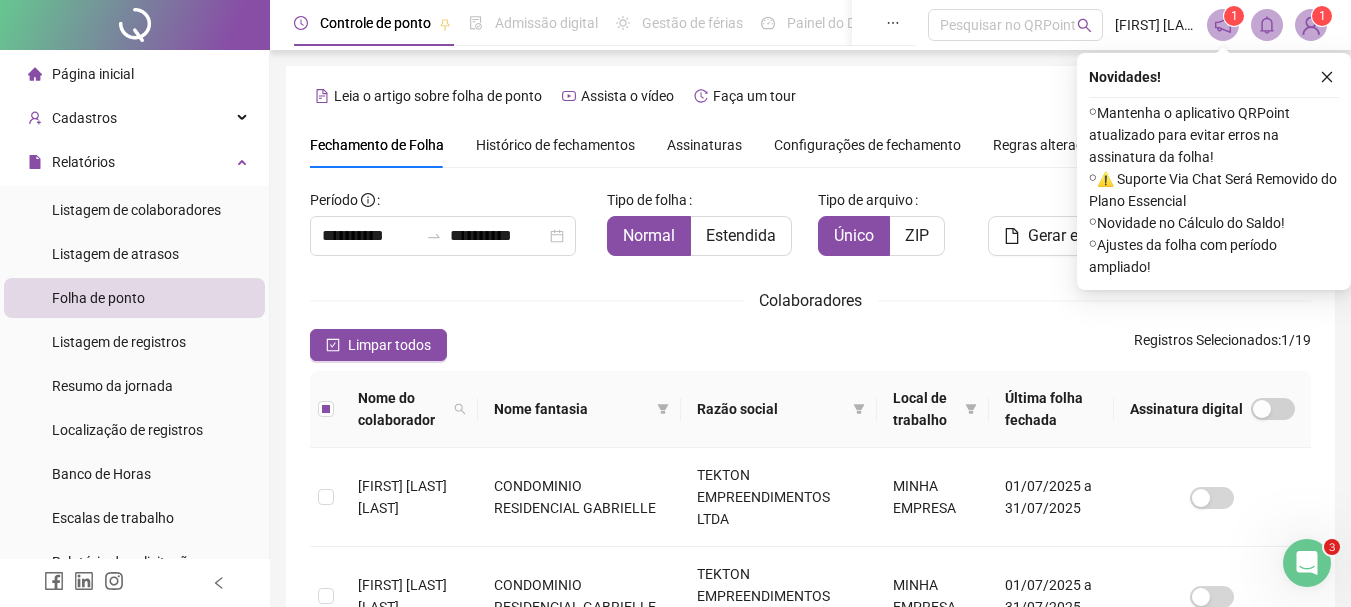 click on "Histórico de fechamentos" at bounding box center (555, 145) 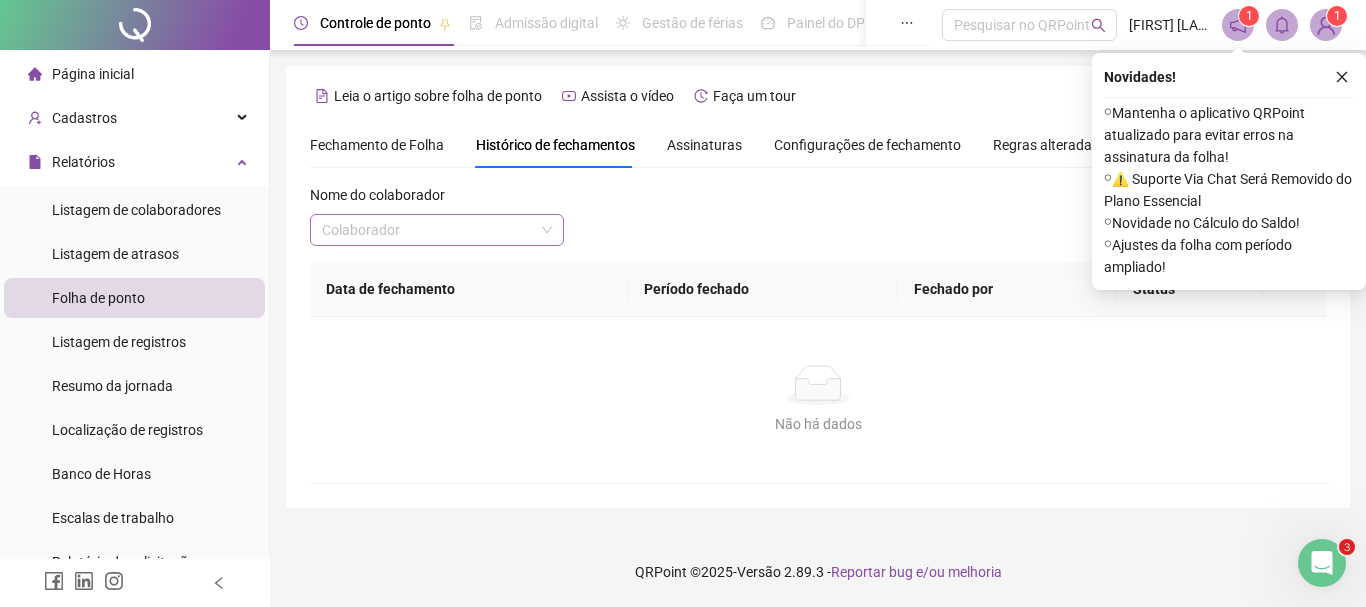 click at bounding box center (428, 230) 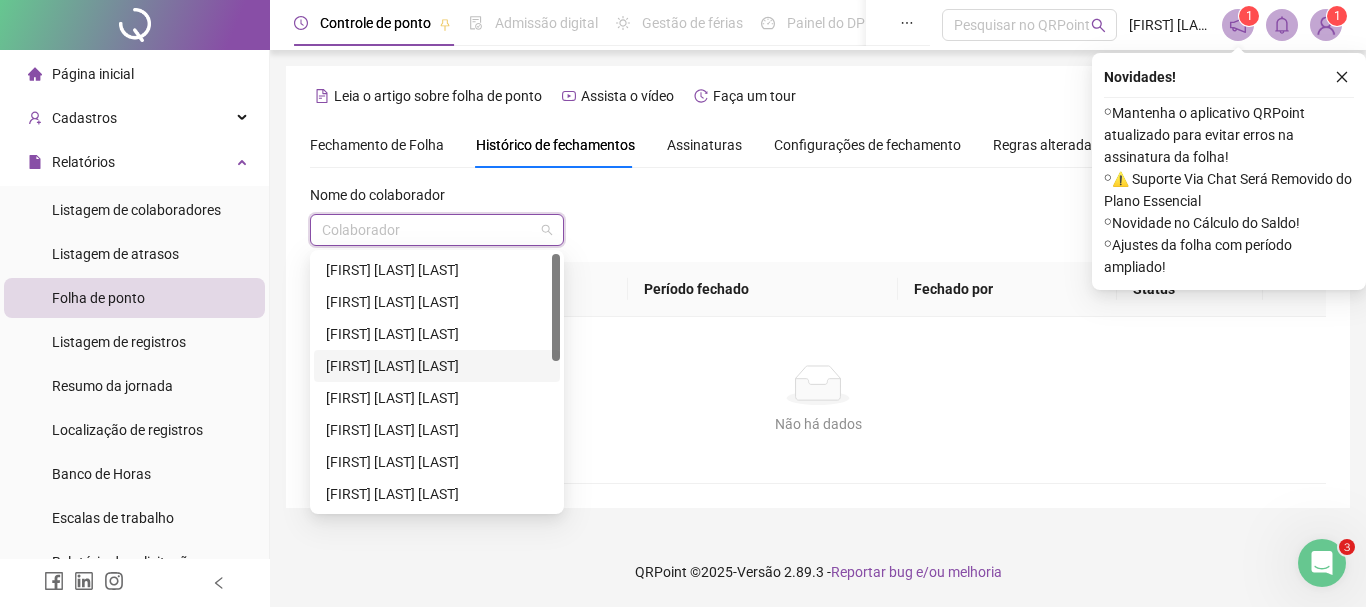 scroll, scrollTop: 352, scrollLeft: 0, axis: vertical 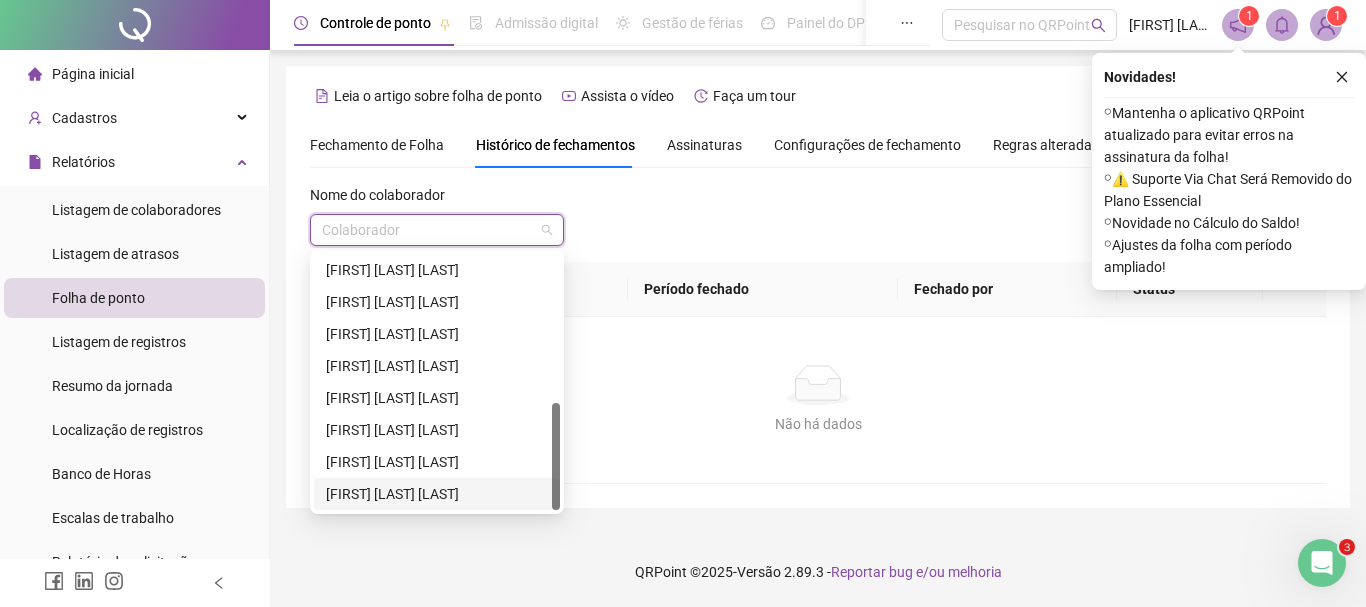 click on "[FIRST] [LAST] [LAST]" at bounding box center [437, 494] 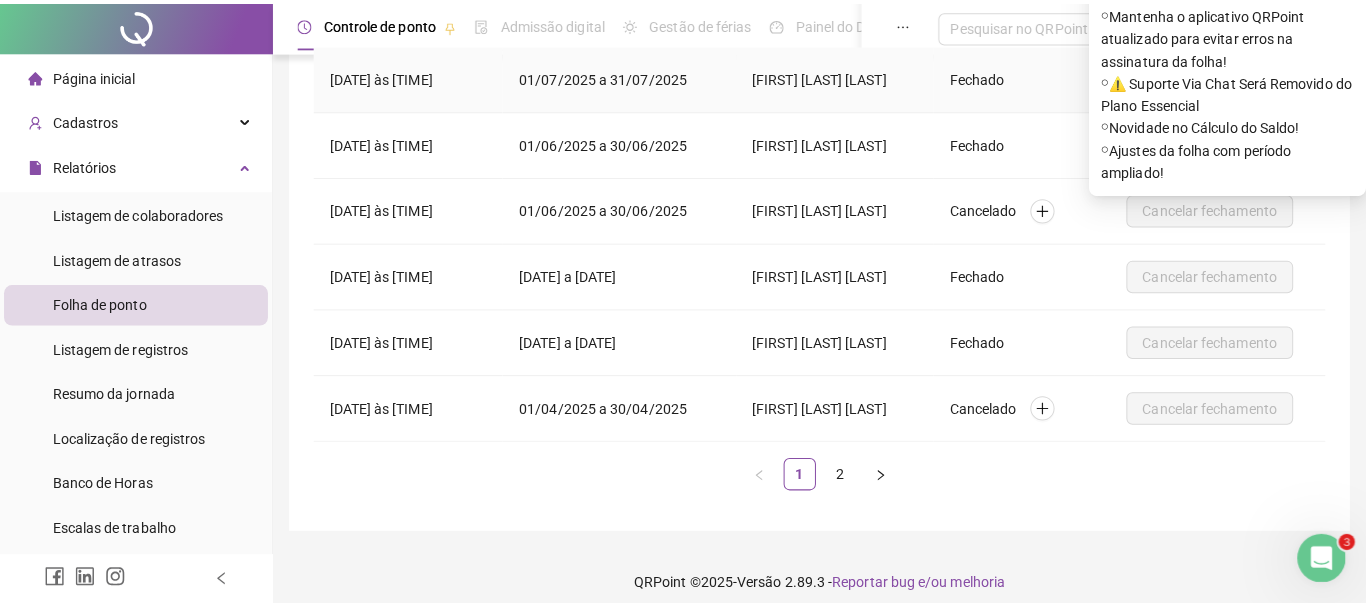 scroll, scrollTop: 74, scrollLeft: 0, axis: vertical 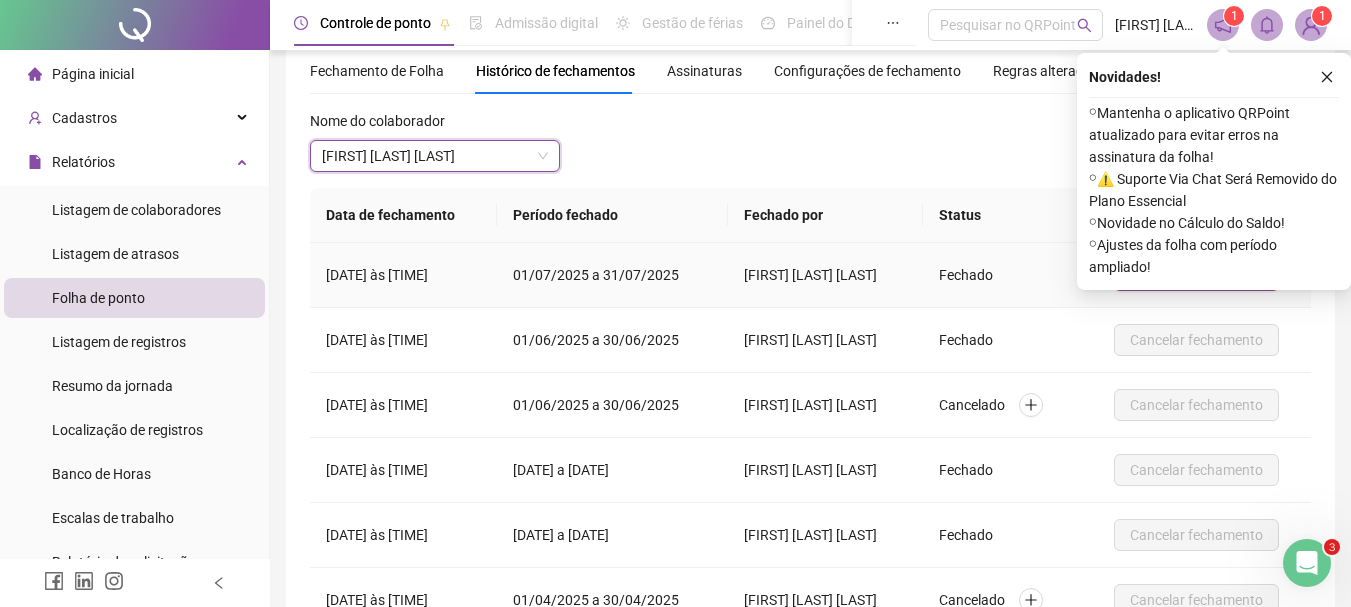 click on "Cancelar fechamento" at bounding box center [1196, 275] 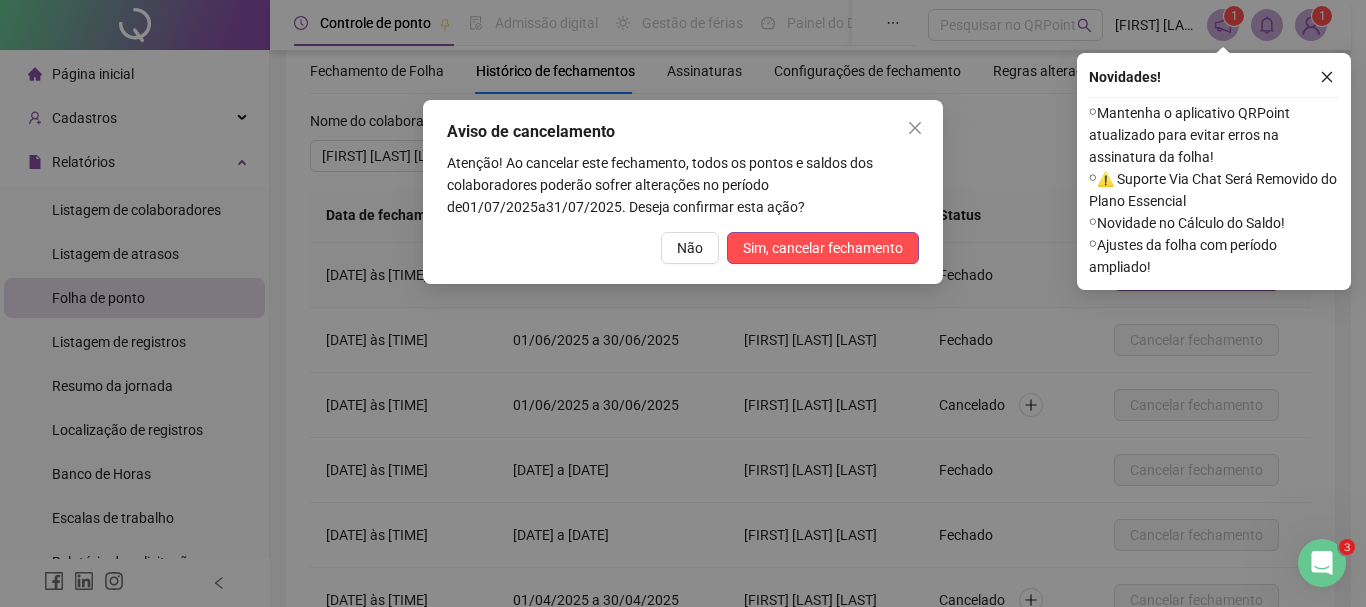 click on "[FIRST] [LAST] [LAST]" at bounding box center [826, 275] 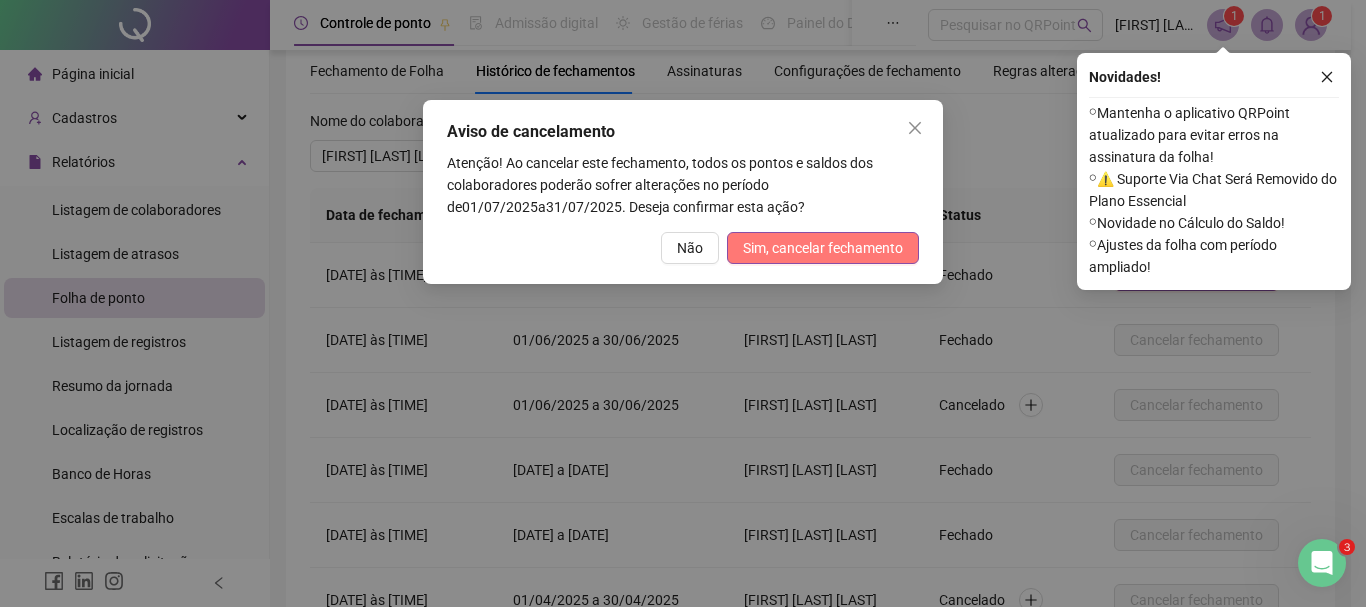 click on "Sim, cancelar fechamento" at bounding box center [823, 248] 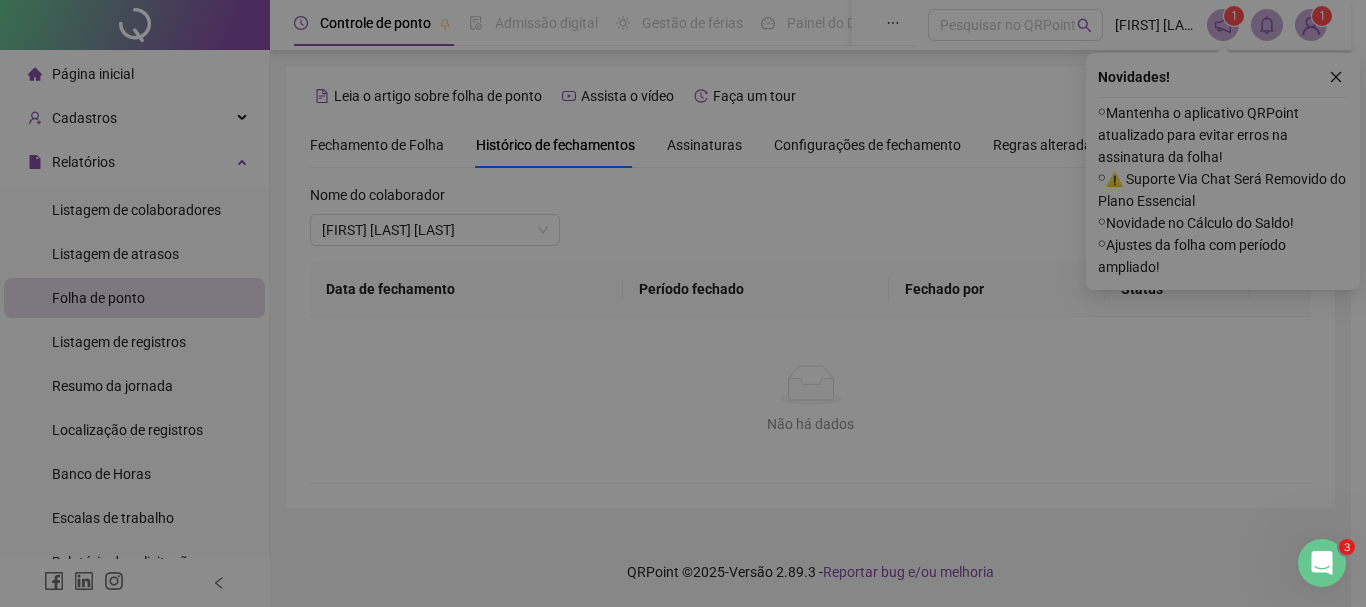 scroll, scrollTop: 0, scrollLeft: 0, axis: both 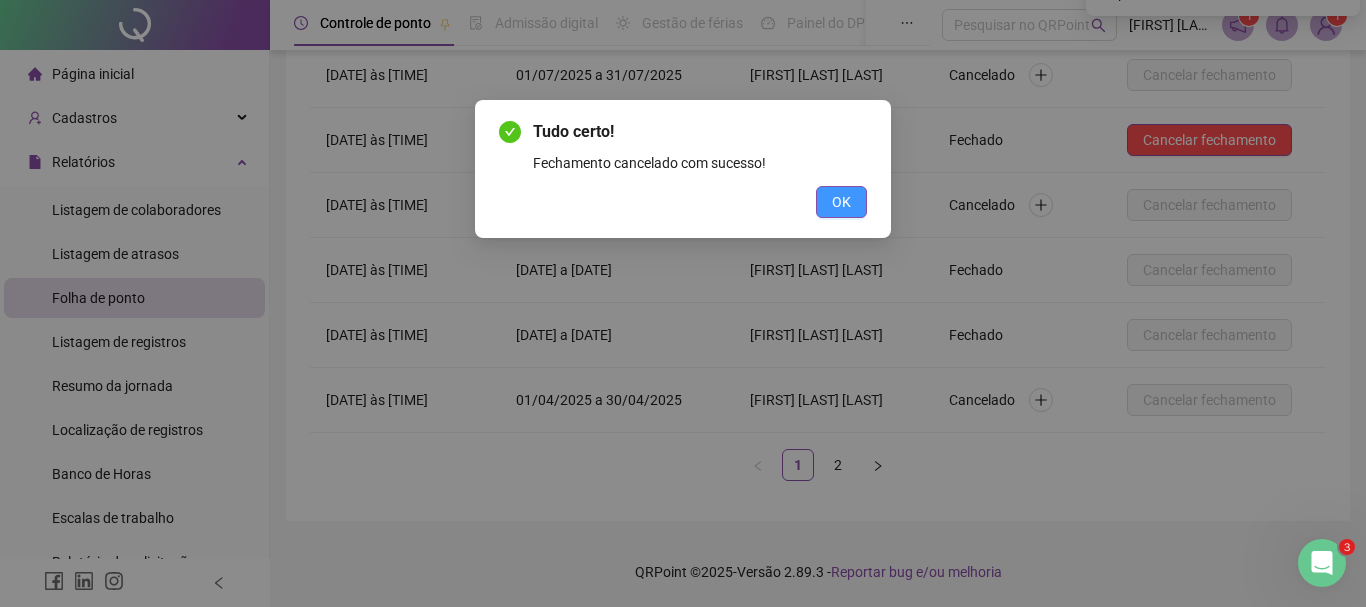click on "OK" at bounding box center (841, 202) 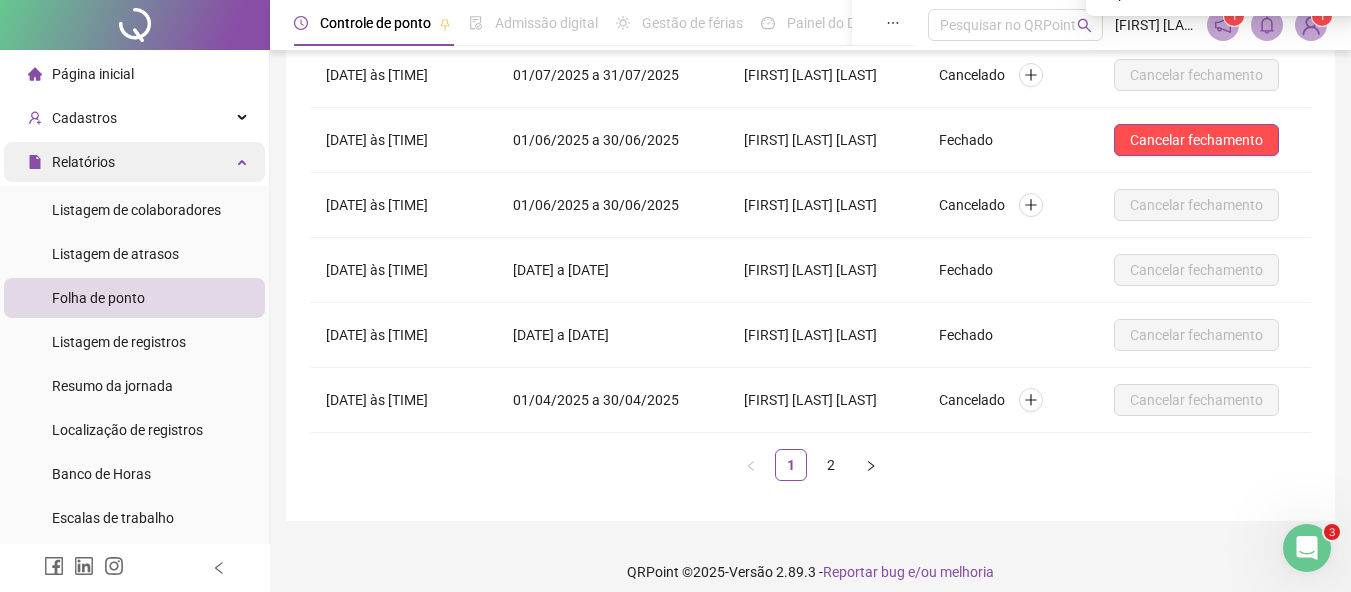 click on "Relatórios" at bounding box center (83, 162) 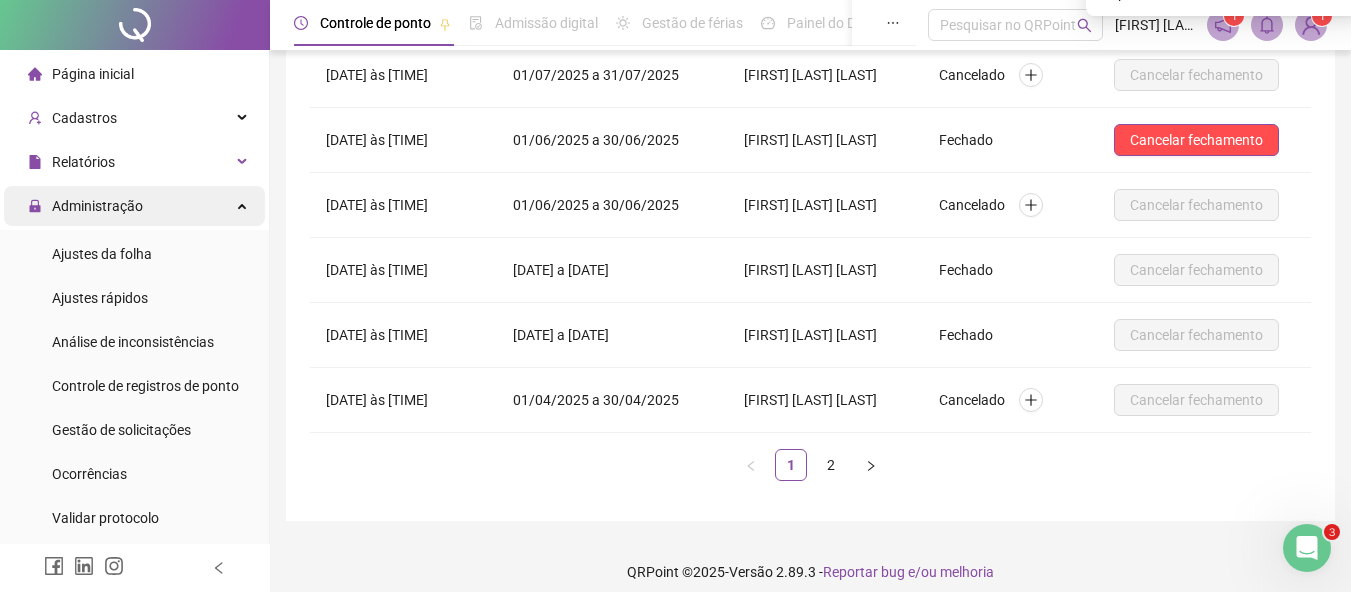 click on "Administração" at bounding box center [97, 206] 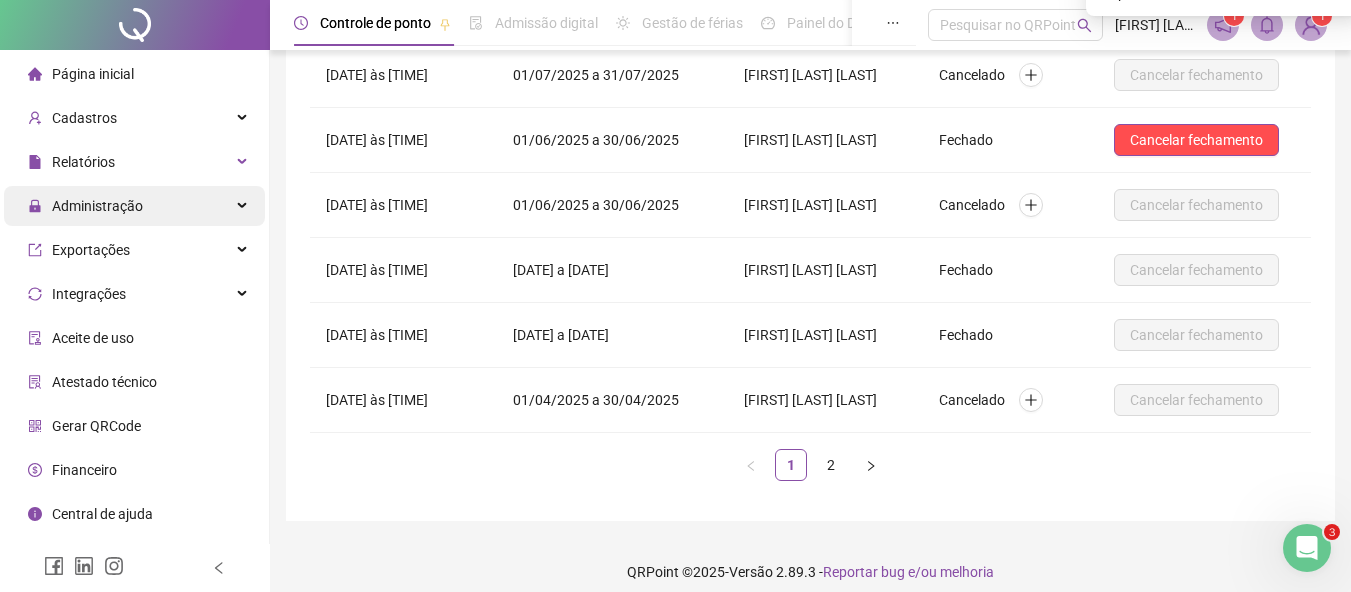 click on "Administração" at bounding box center (97, 206) 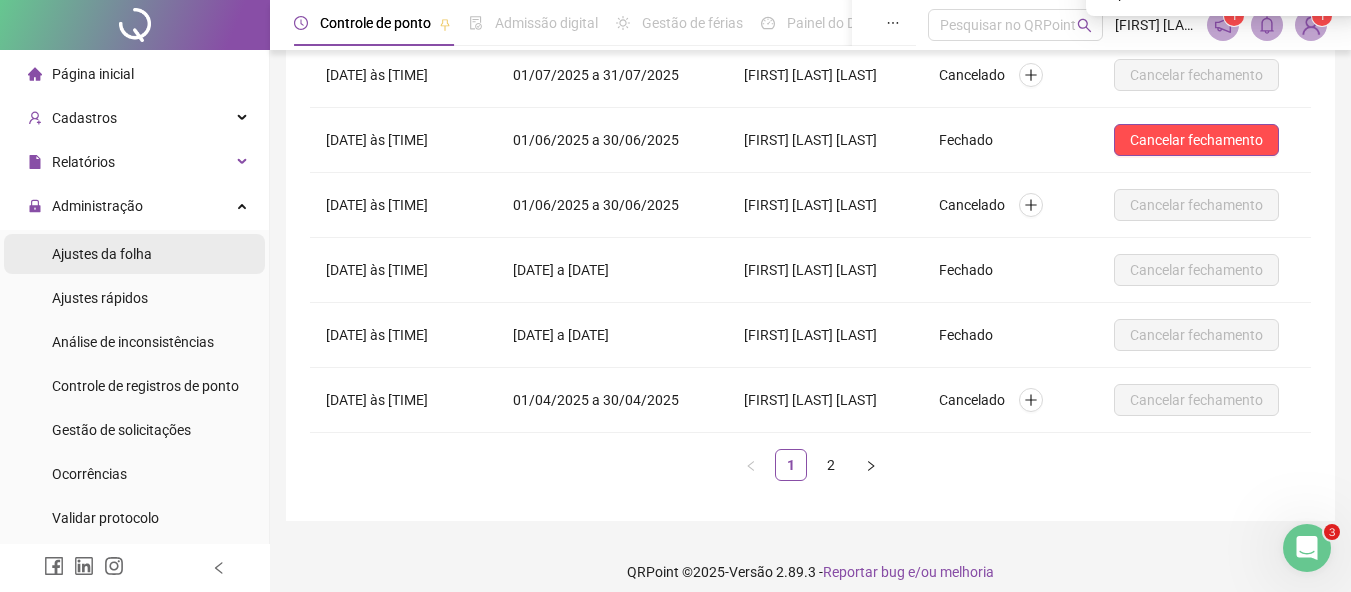 click on "Ajustes da folha" at bounding box center [102, 254] 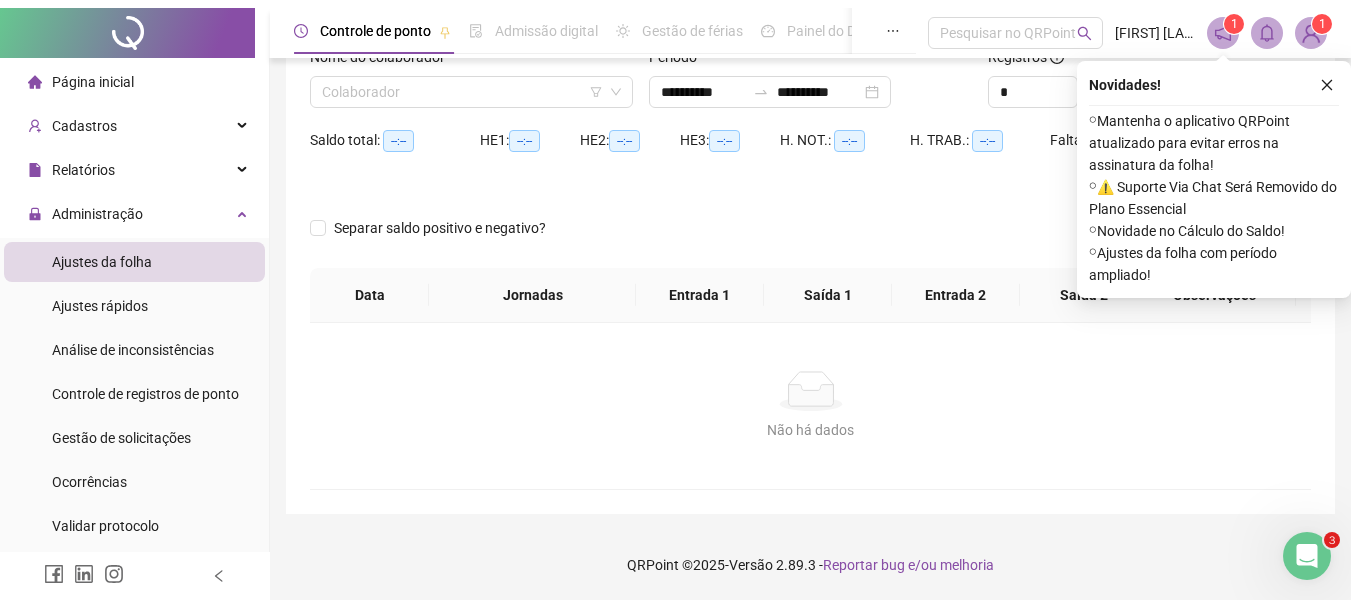 scroll, scrollTop: 131, scrollLeft: 0, axis: vertical 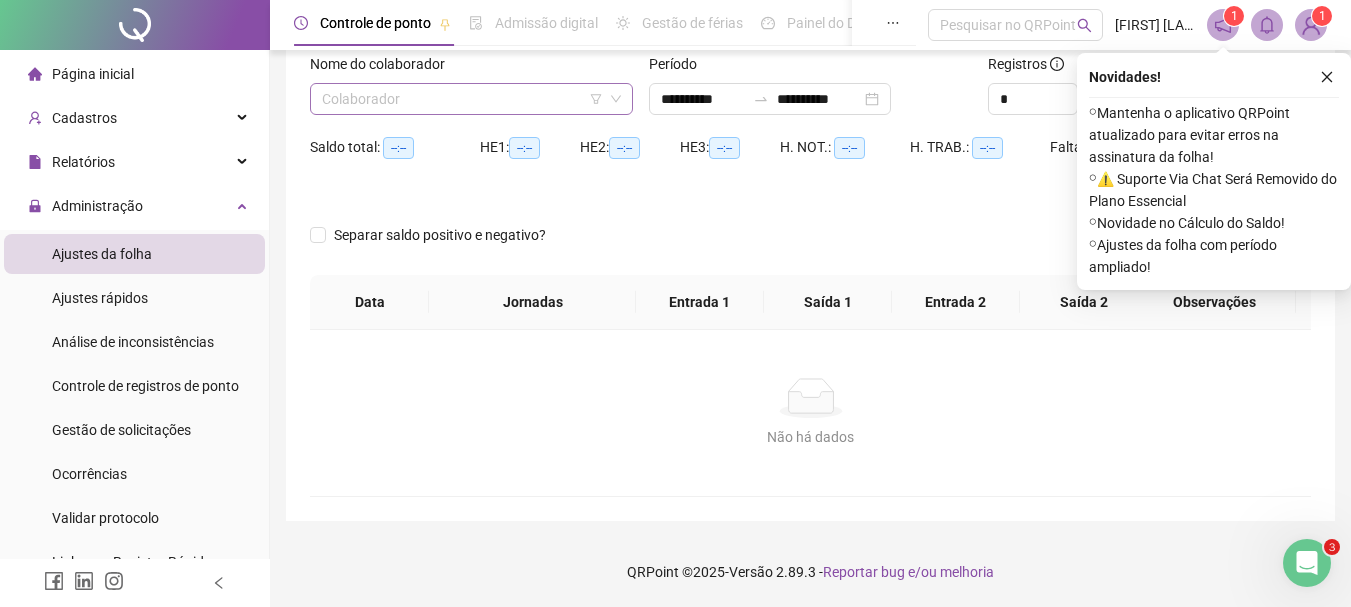 click at bounding box center (462, 99) 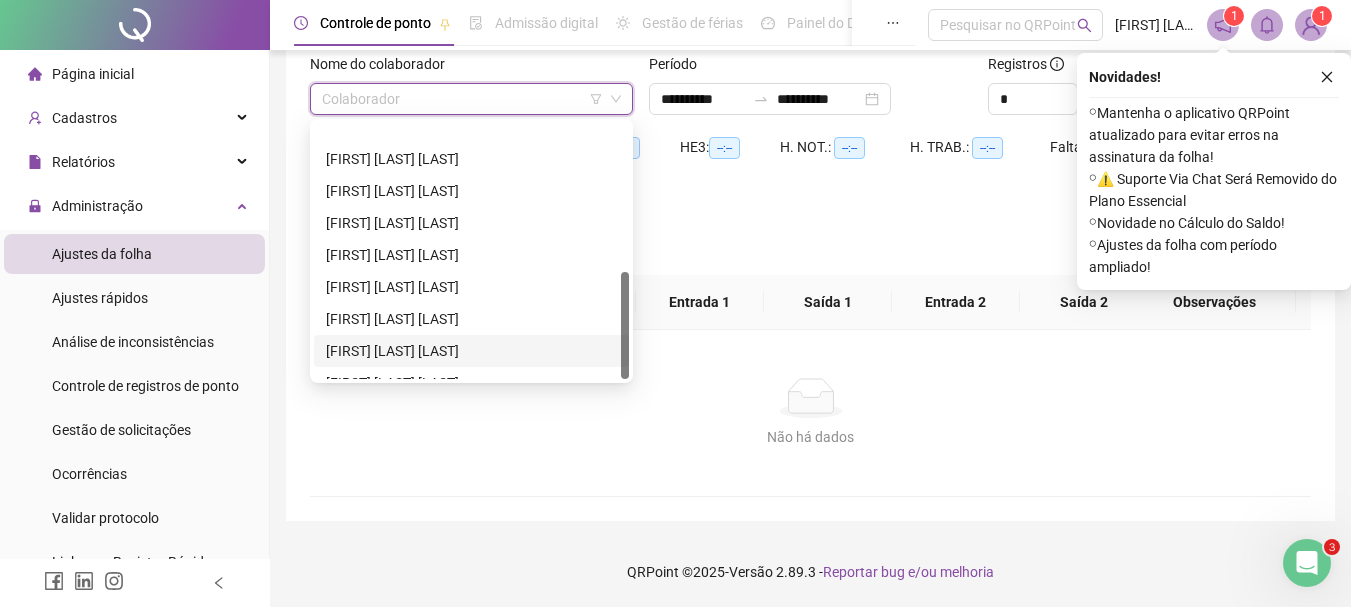 scroll, scrollTop: 352, scrollLeft: 0, axis: vertical 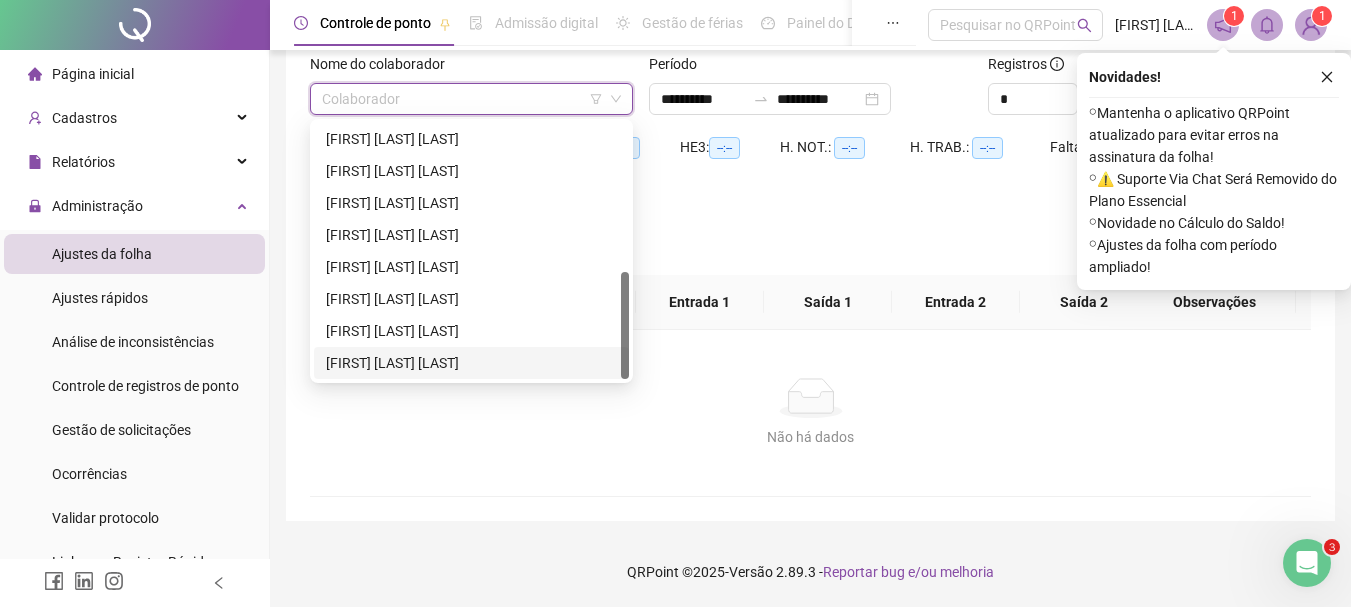 click on "[FIRST] [LAST] [LAST]" at bounding box center [471, 363] 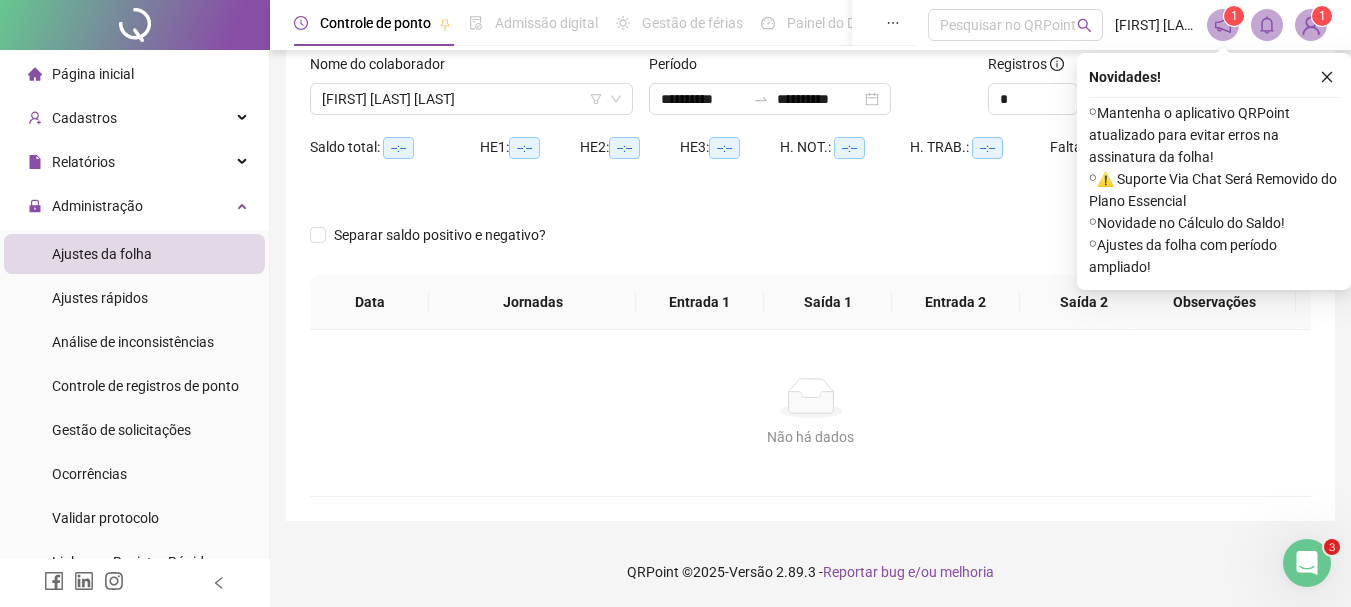 click 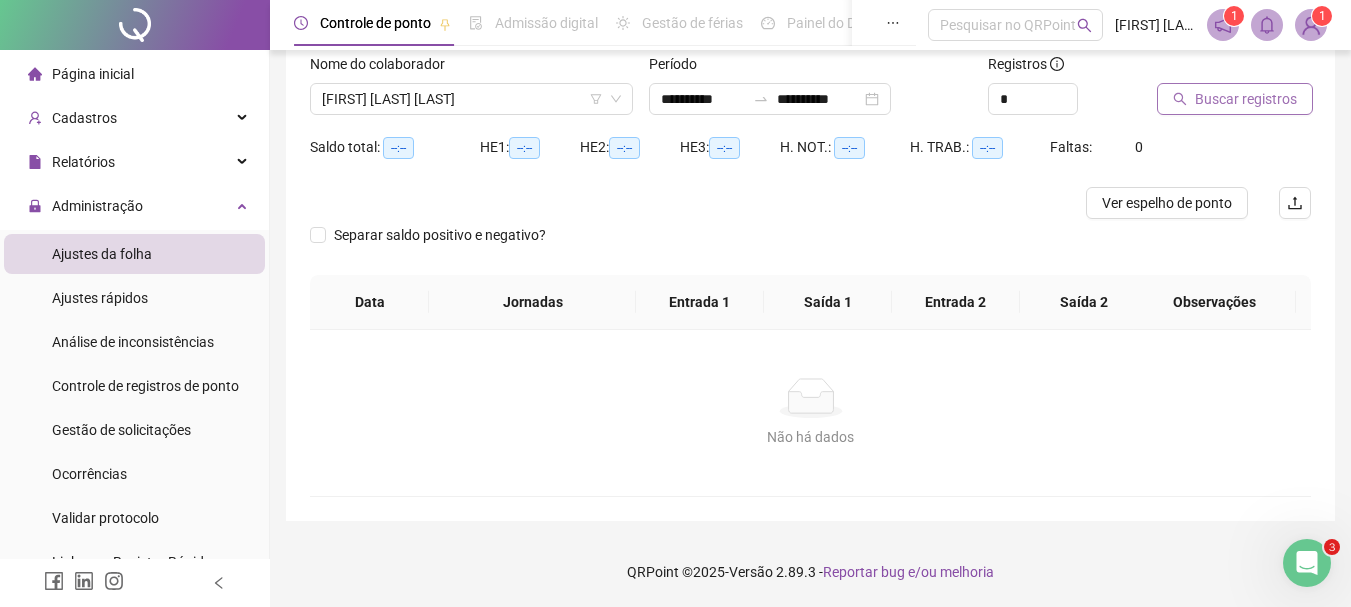 click on "Buscar registros" at bounding box center [1235, 99] 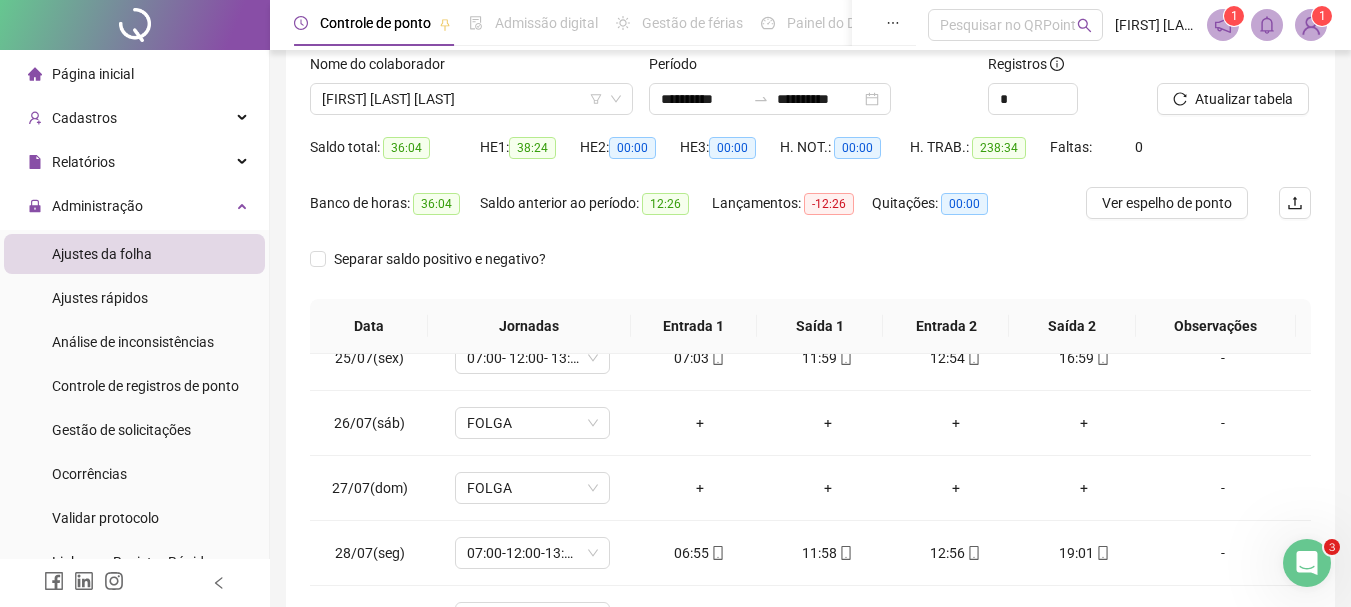 scroll, scrollTop: 1188, scrollLeft: 0, axis: vertical 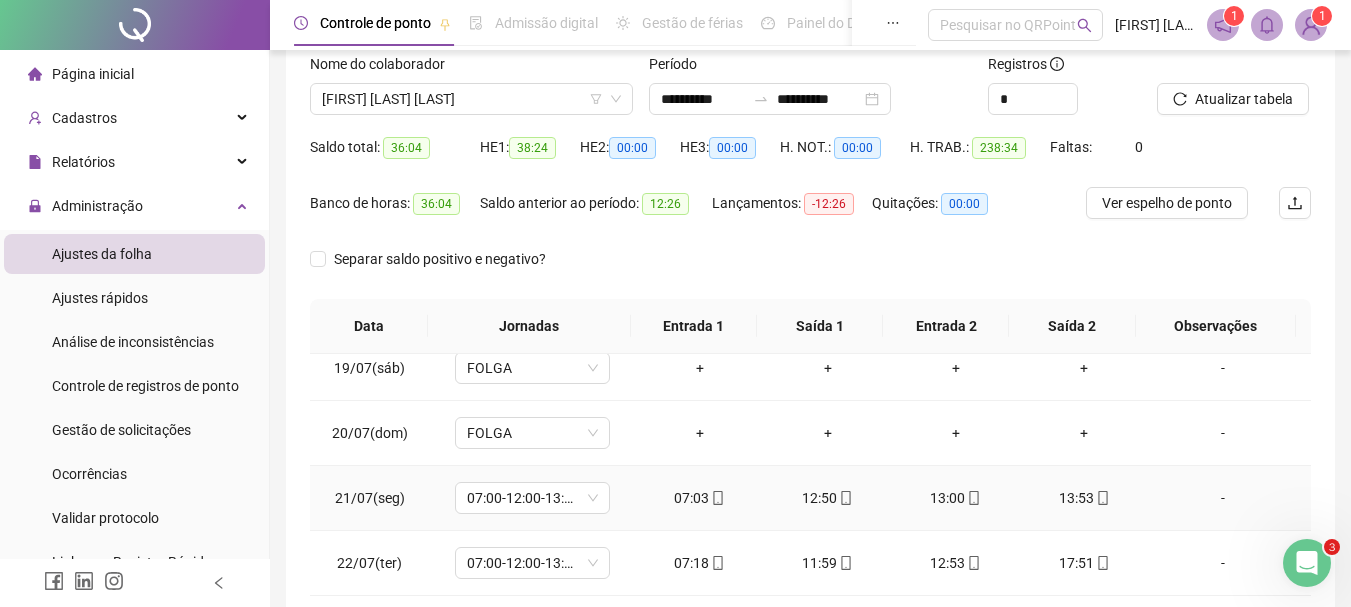click on "13:53" at bounding box center [1084, 498] 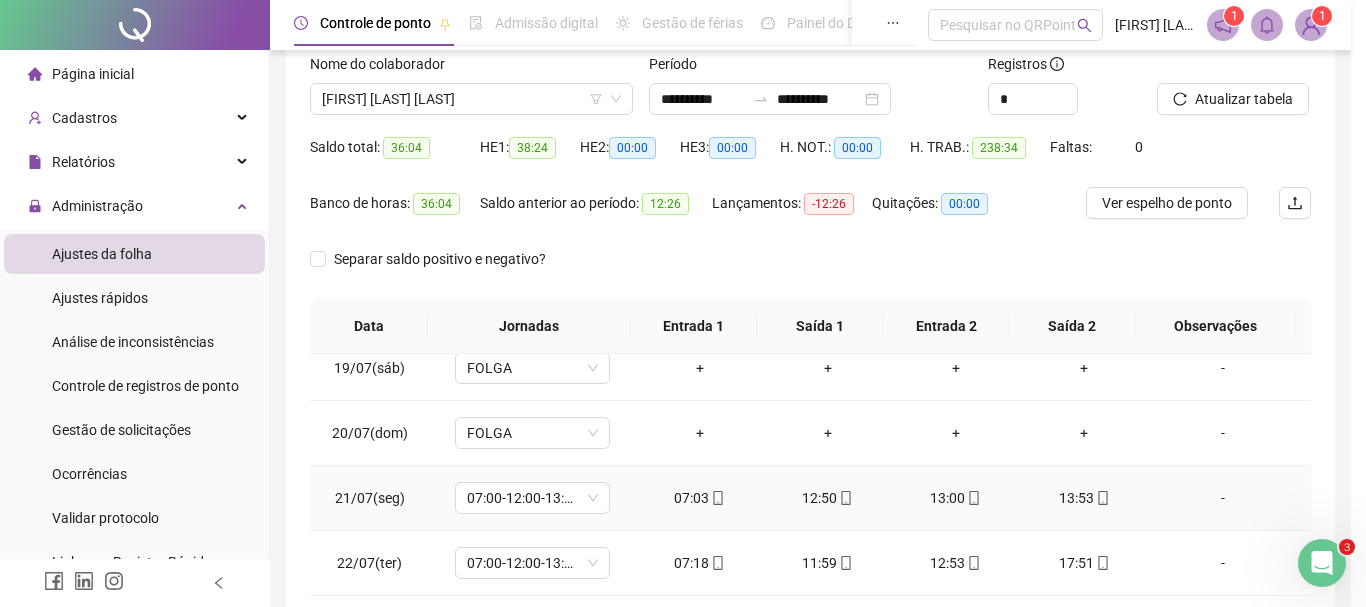 type on "**********" 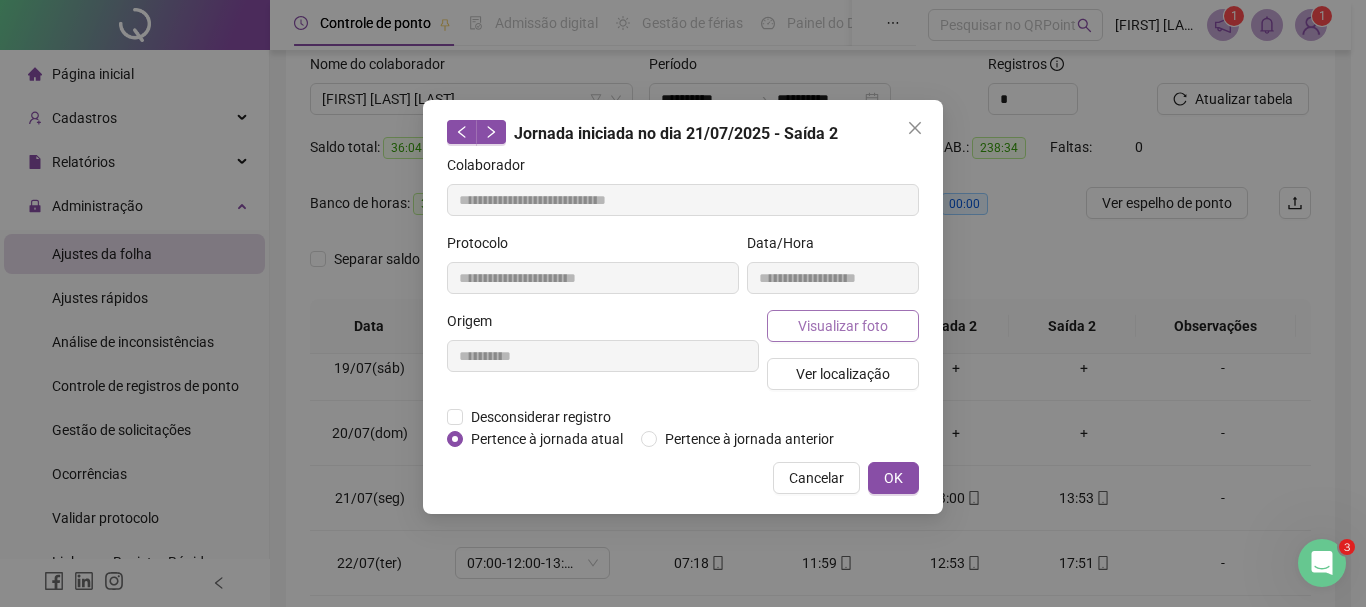 click on "Visualizar foto" at bounding box center (843, 326) 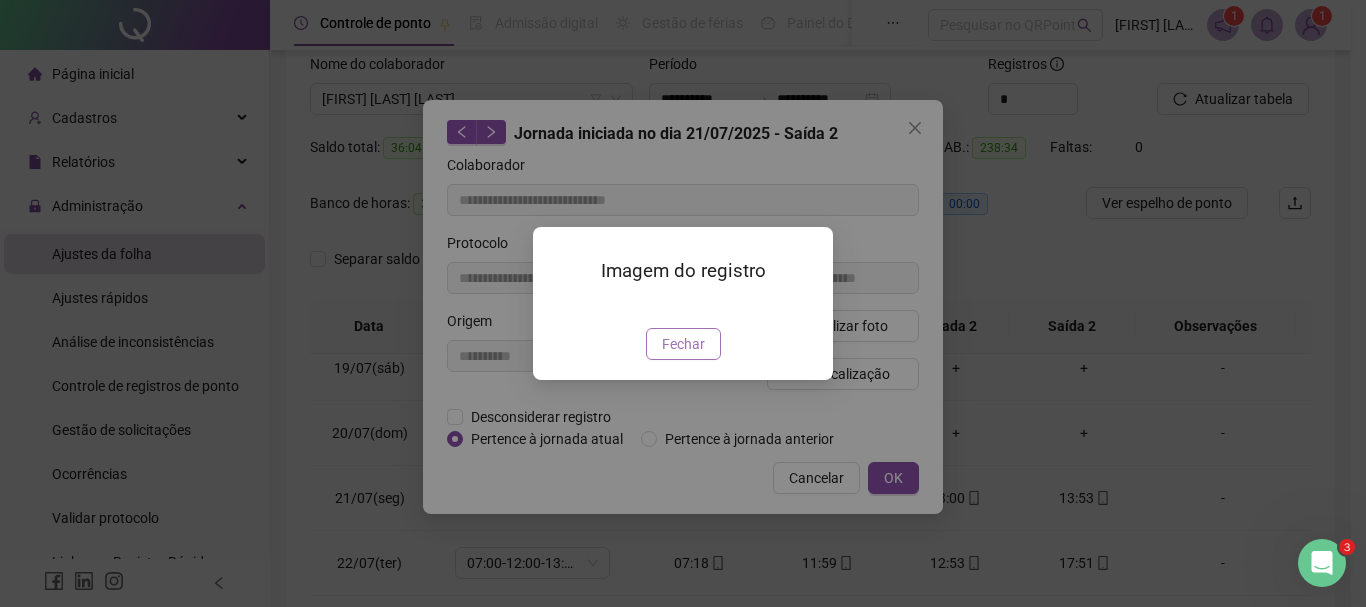 click on "Fechar" at bounding box center (683, 344) 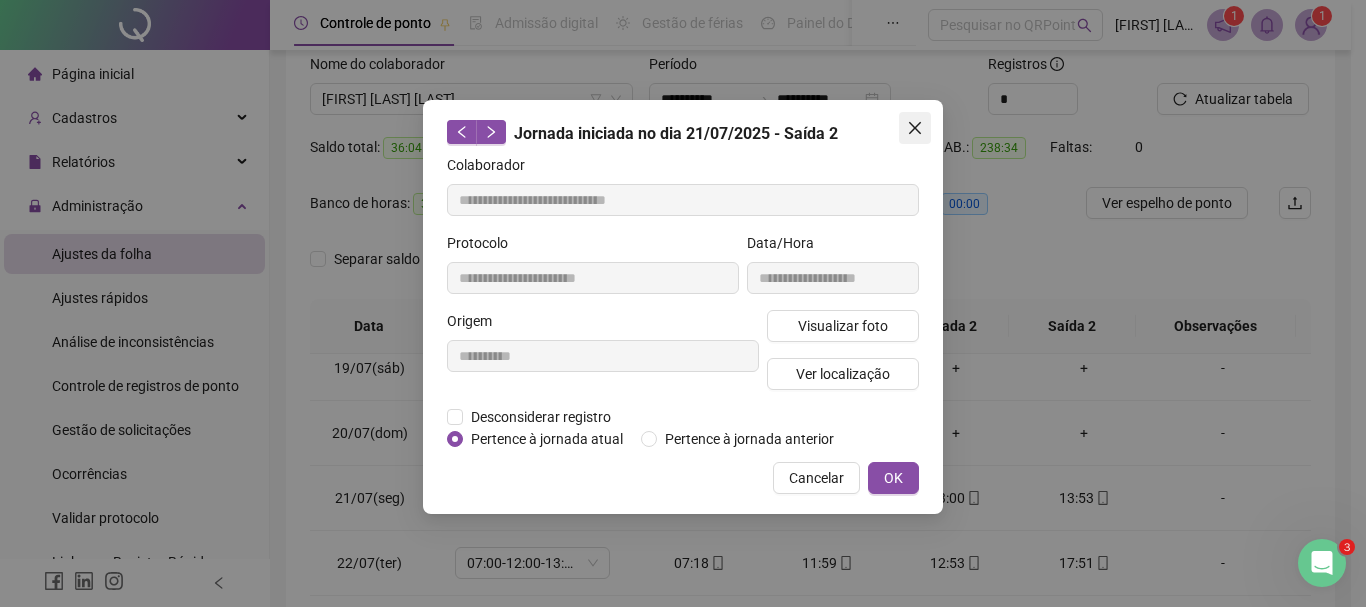 click at bounding box center (915, 128) 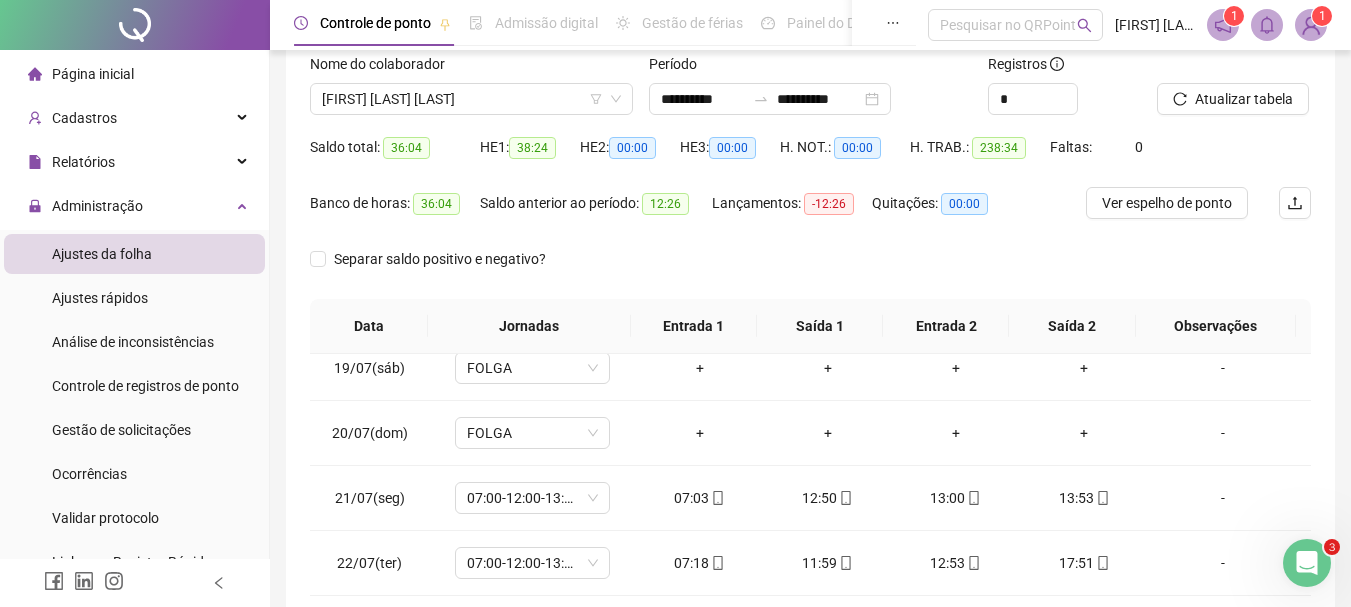 scroll, scrollTop: 415, scrollLeft: 0, axis: vertical 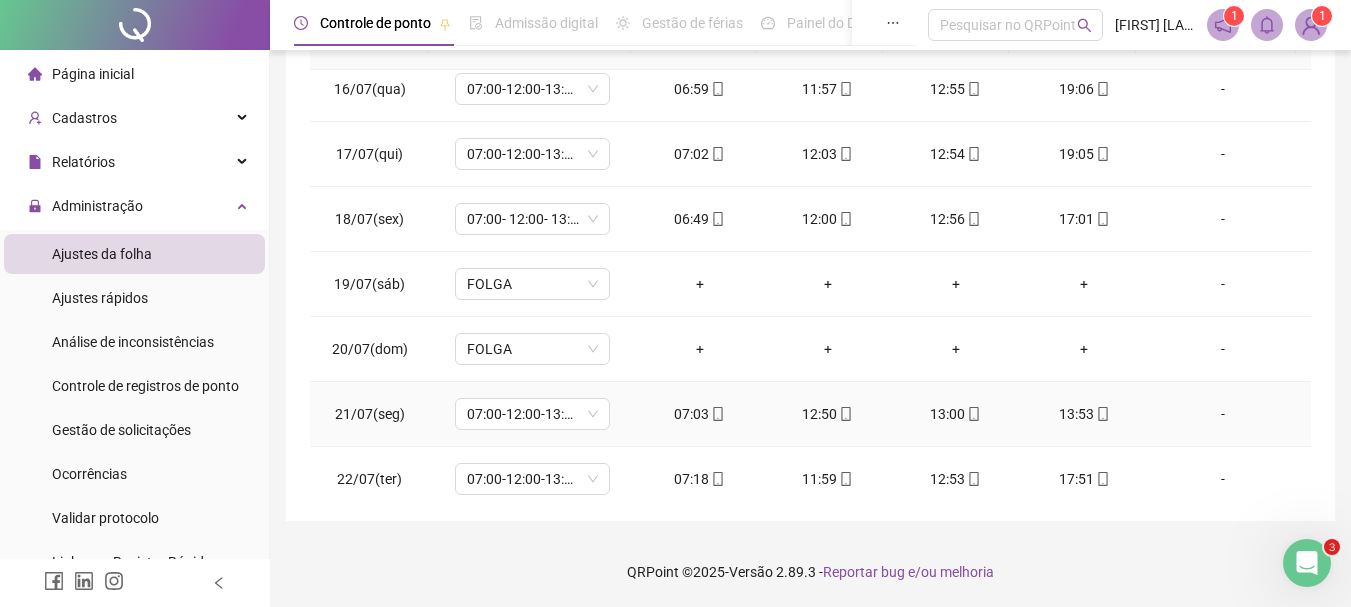 click on "13:53" at bounding box center [1084, 414] 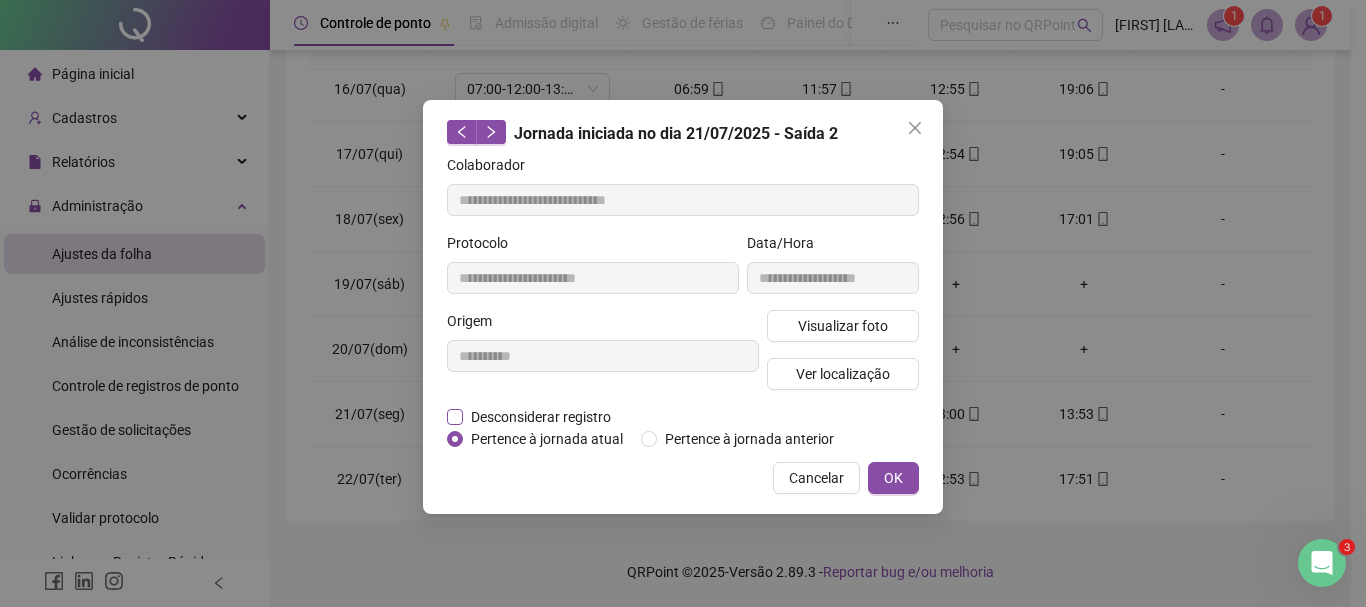 click on "Desconsiderar registro" at bounding box center [541, 417] 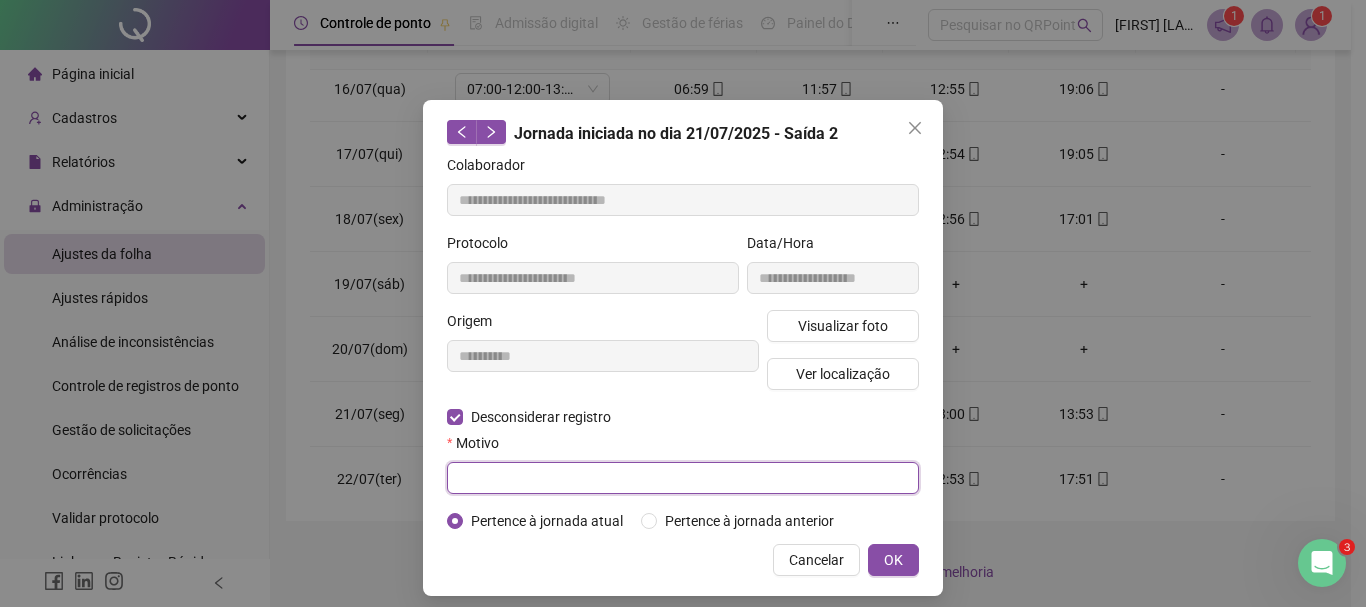 click at bounding box center [683, 478] 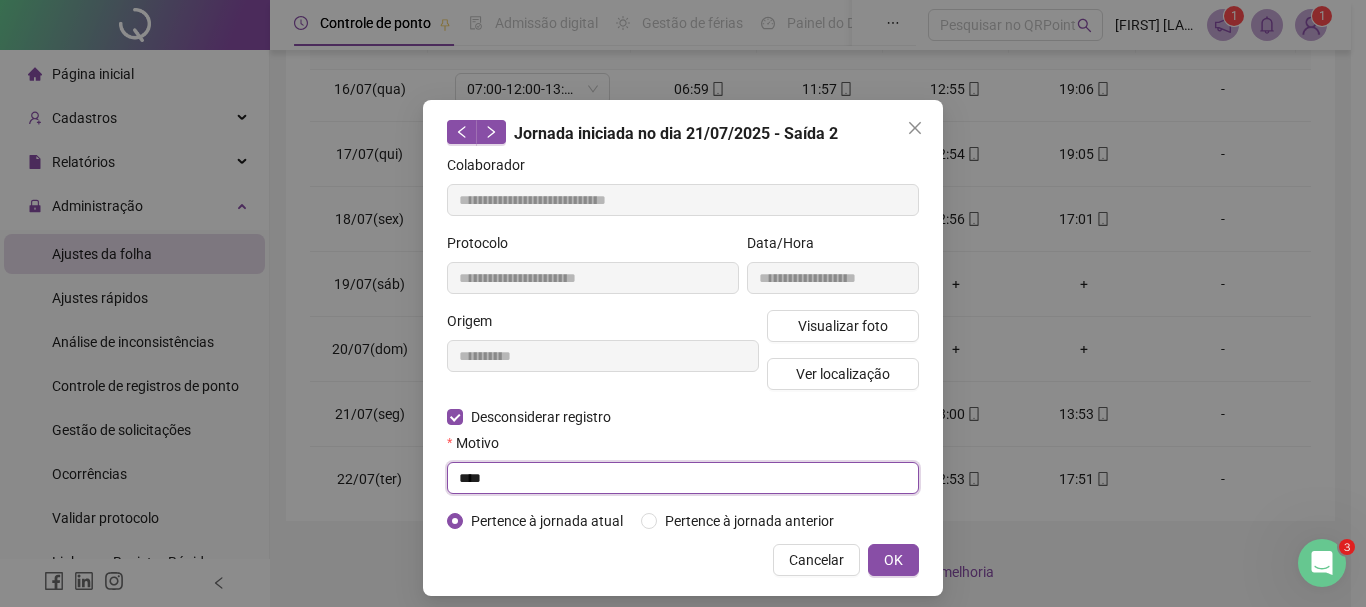 type on "****" 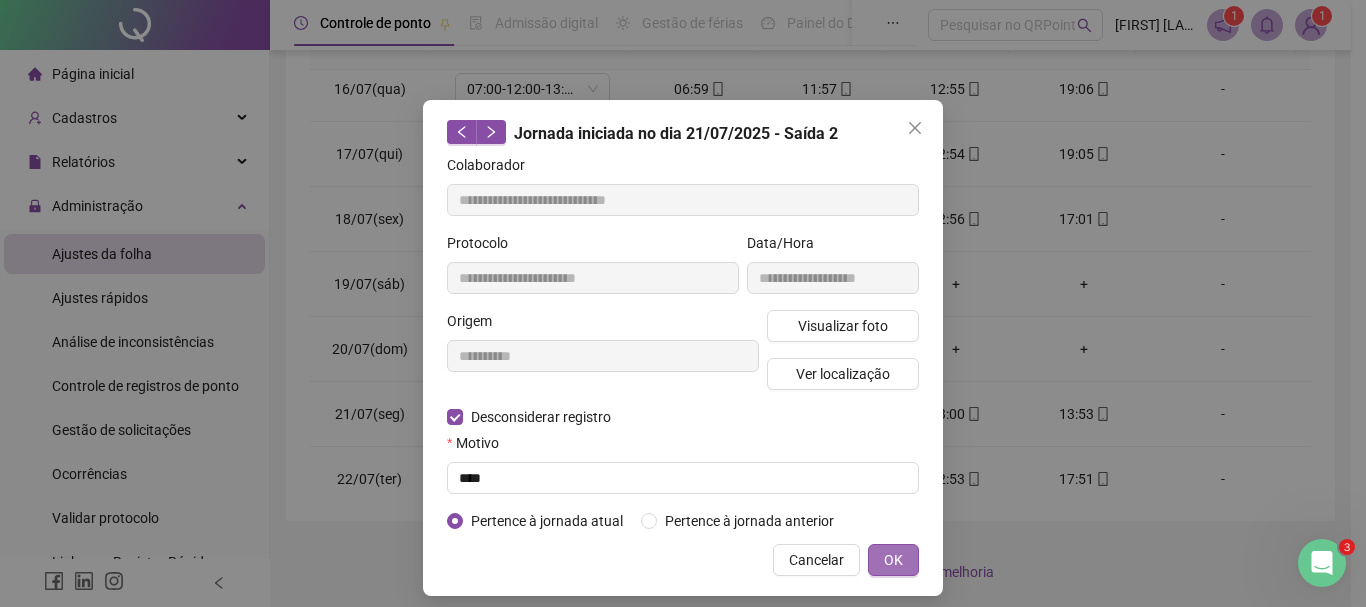 click on "OK" at bounding box center (893, 560) 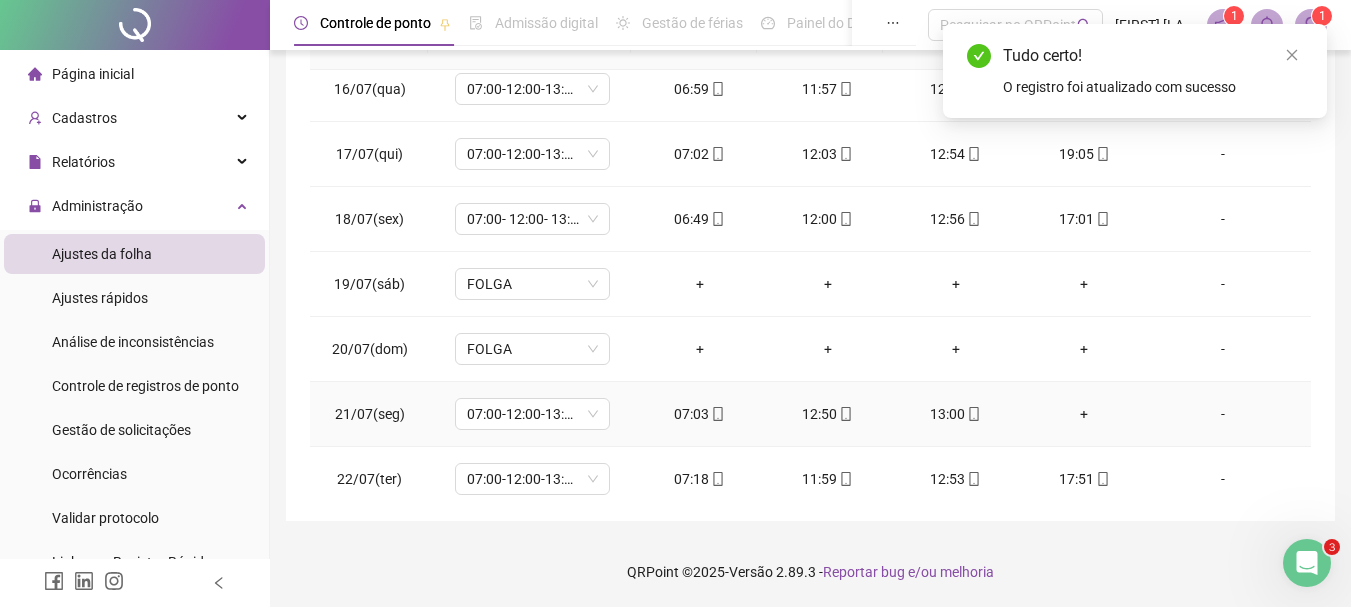 click on "+" at bounding box center [1084, 414] 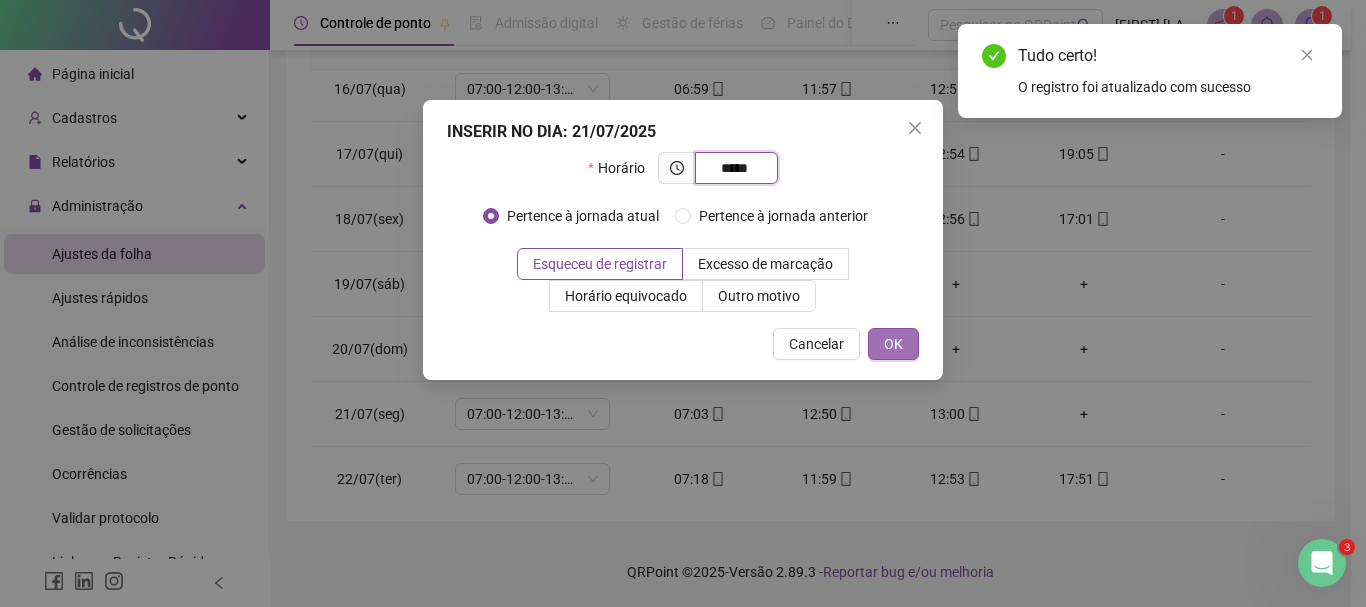 type on "*****" 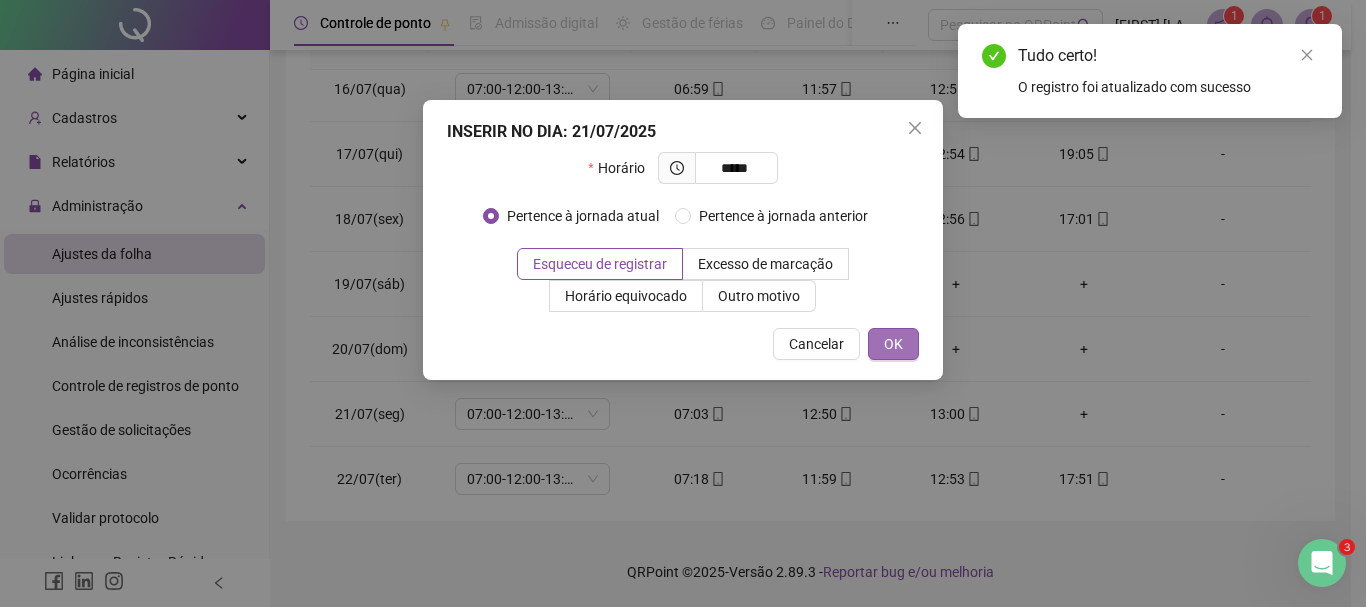 click on "OK" at bounding box center [893, 344] 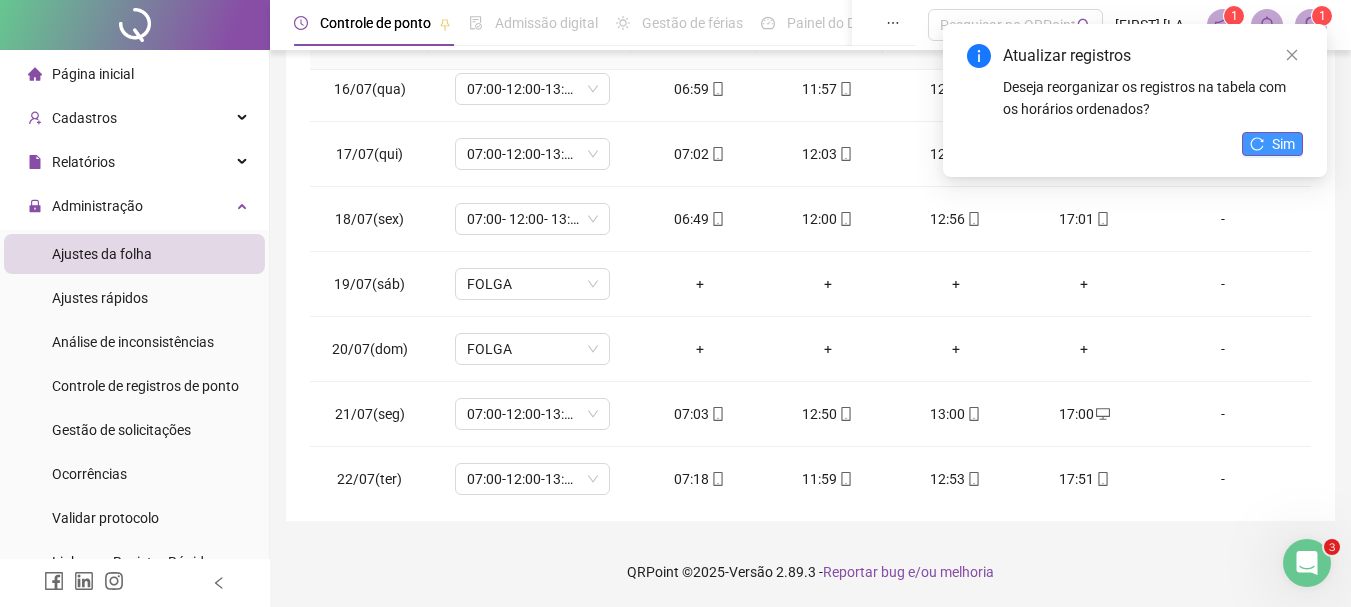 click on "Sim" at bounding box center (1283, 144) 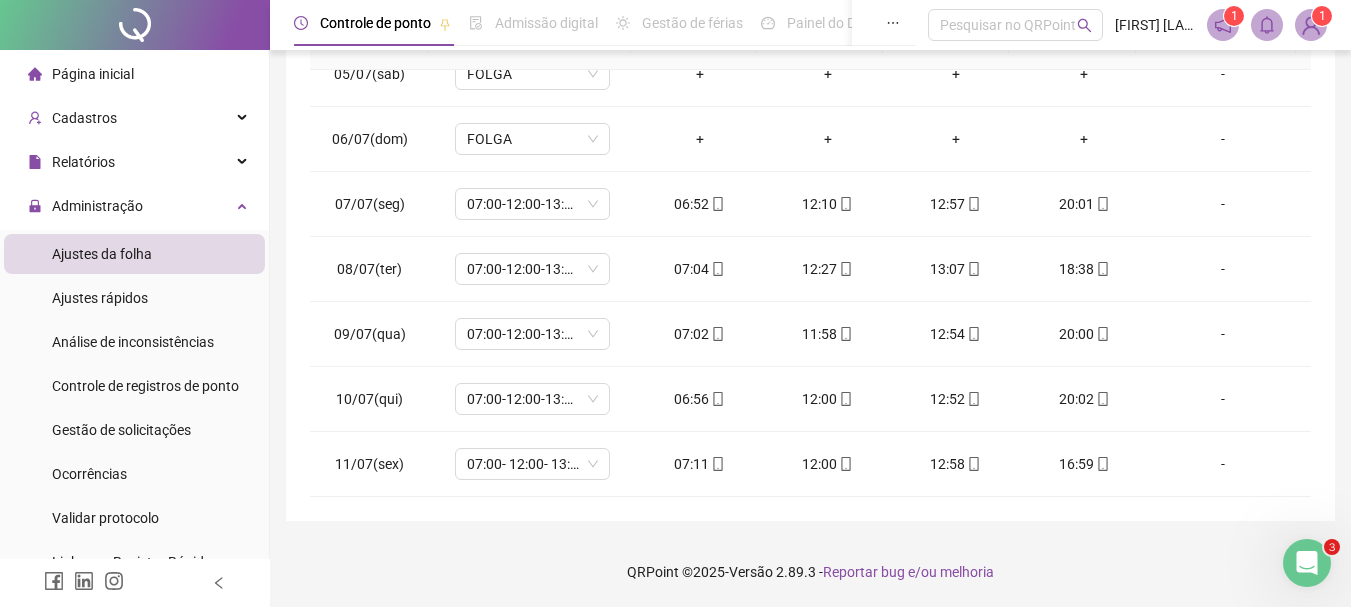 scroll, scrollTop: 0, scrollLeft: 0, axis: both 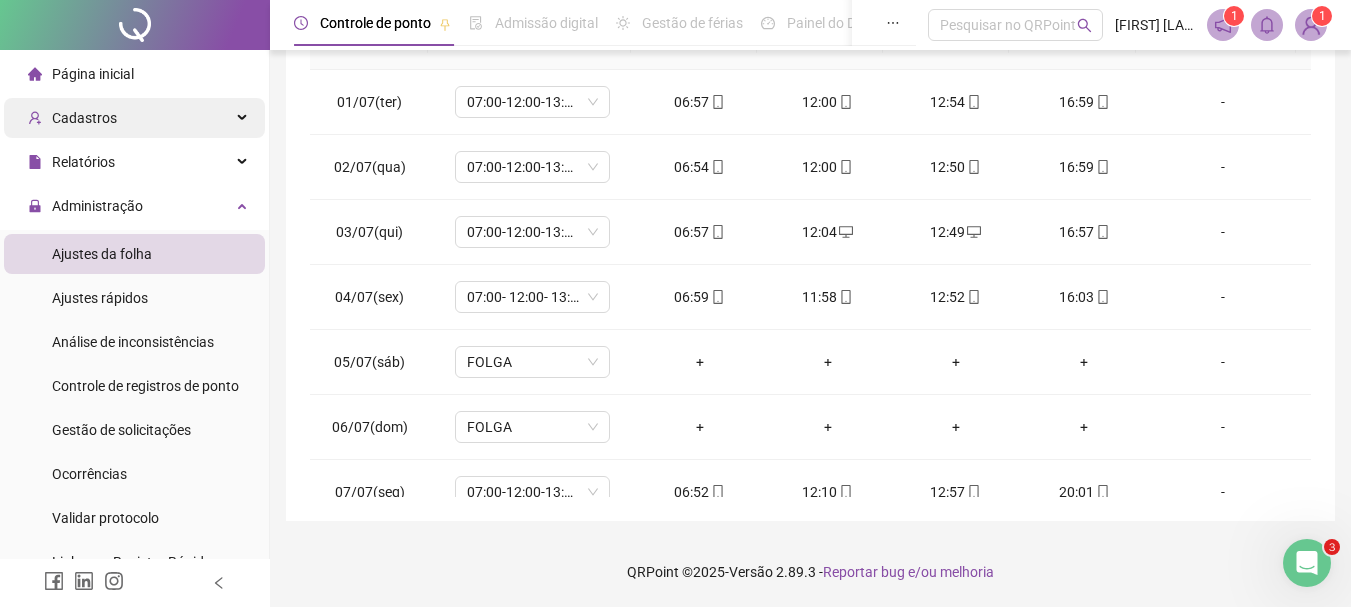 click on "Cadastros" at bounding box center (84, 118) 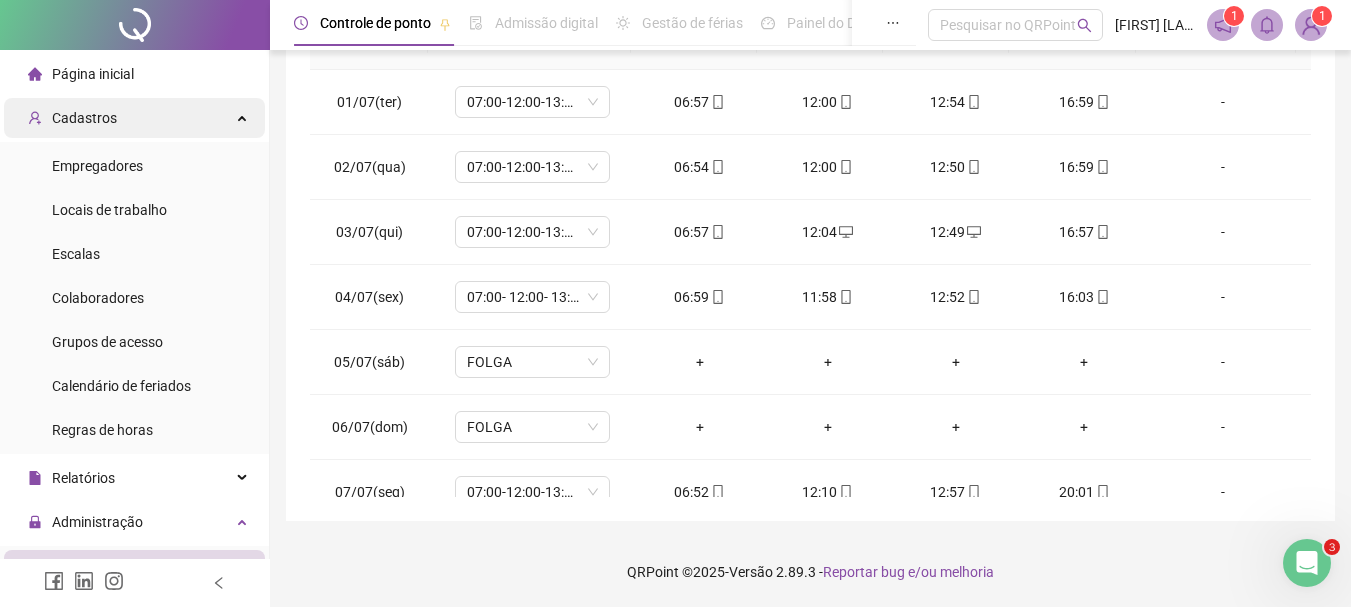 click on "Cadastros" at bounding box center (84, 118) 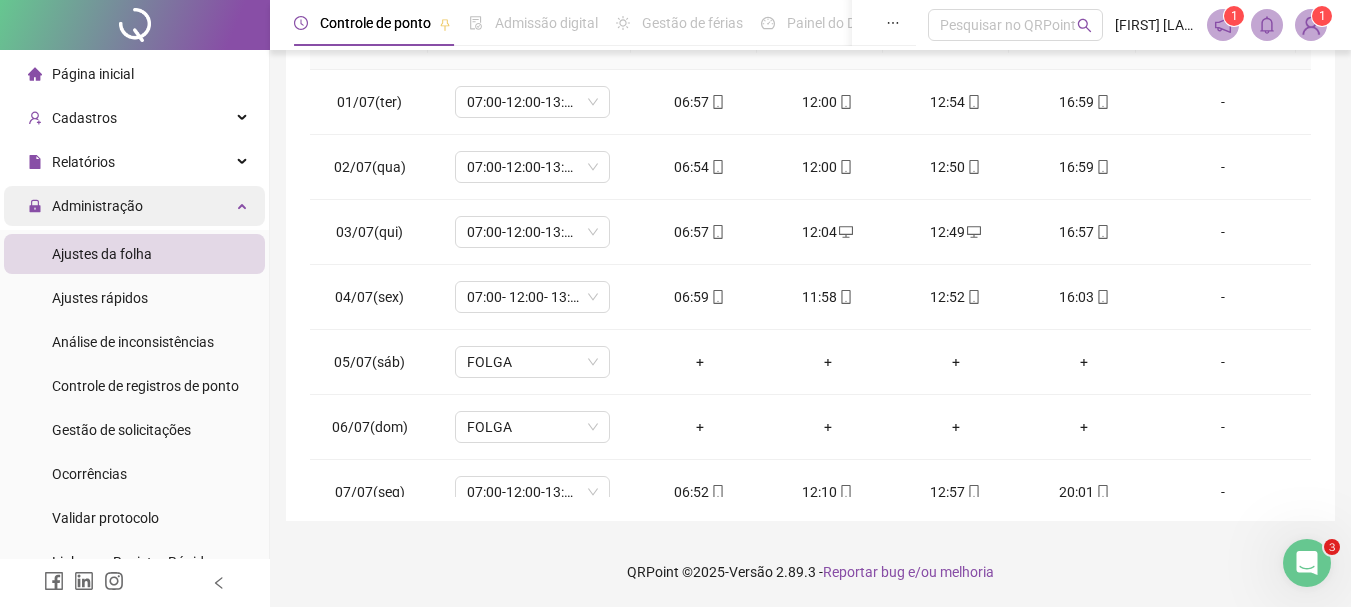 click on "Administração" at bounding box center (97, 206) 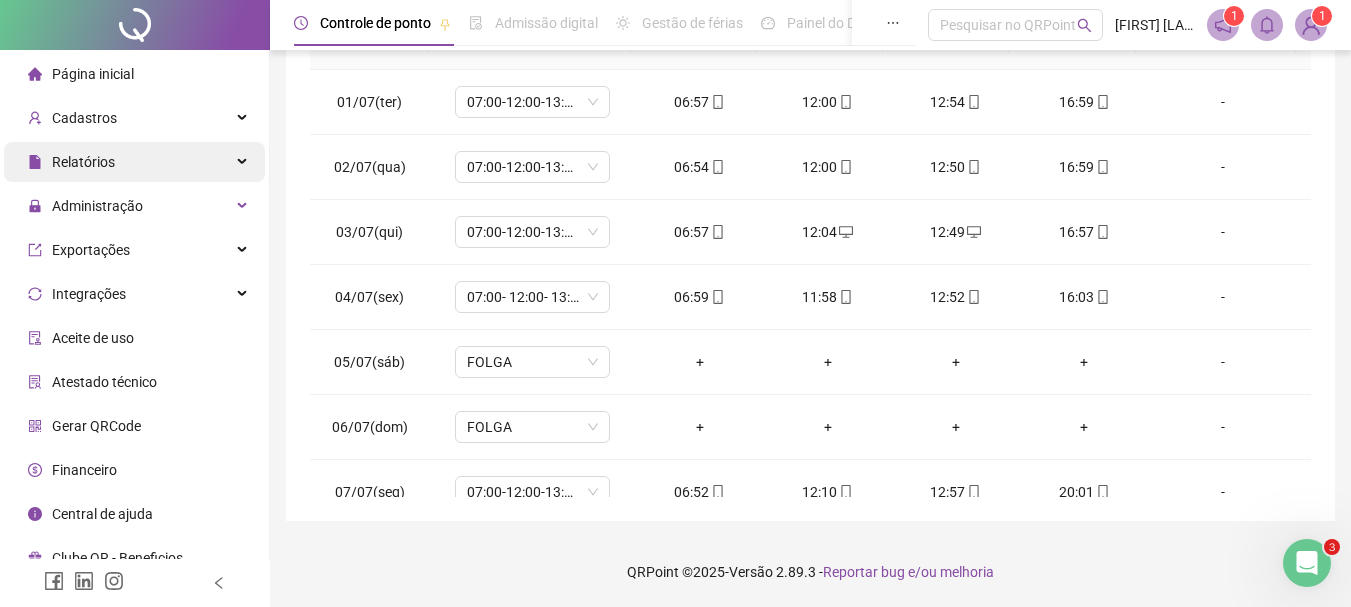 click on "Relatórios" at bounding box center [83, 162] 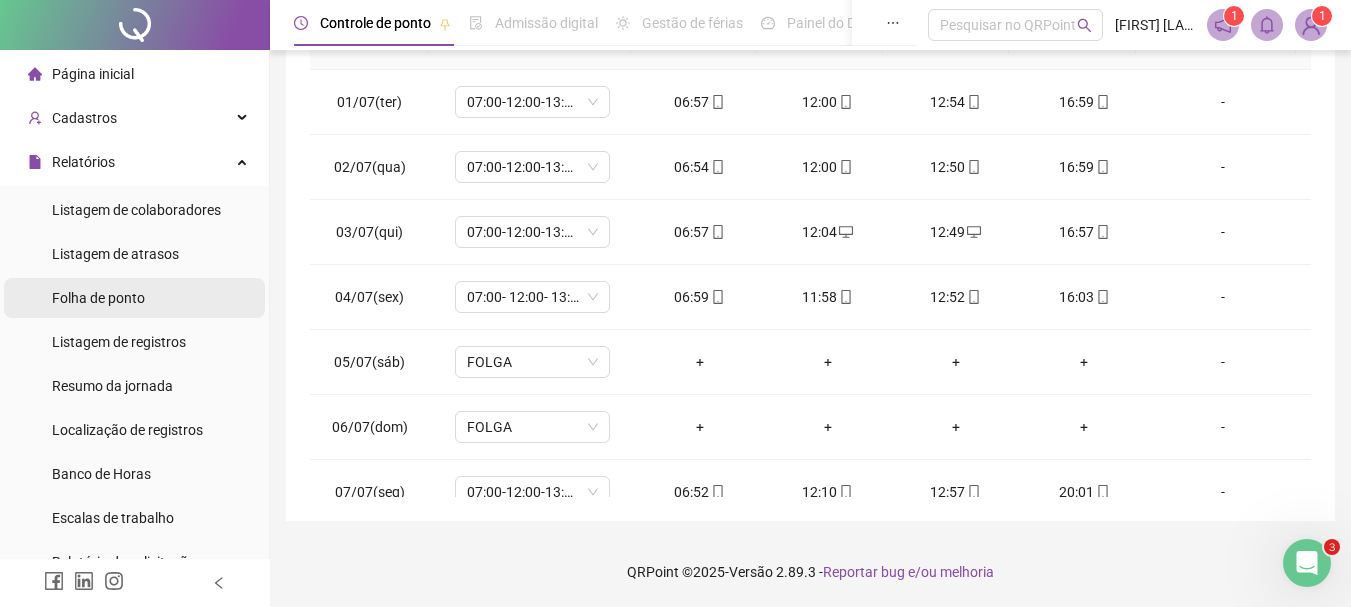click on "Folha de ponto" at bounding box center (98, 298) 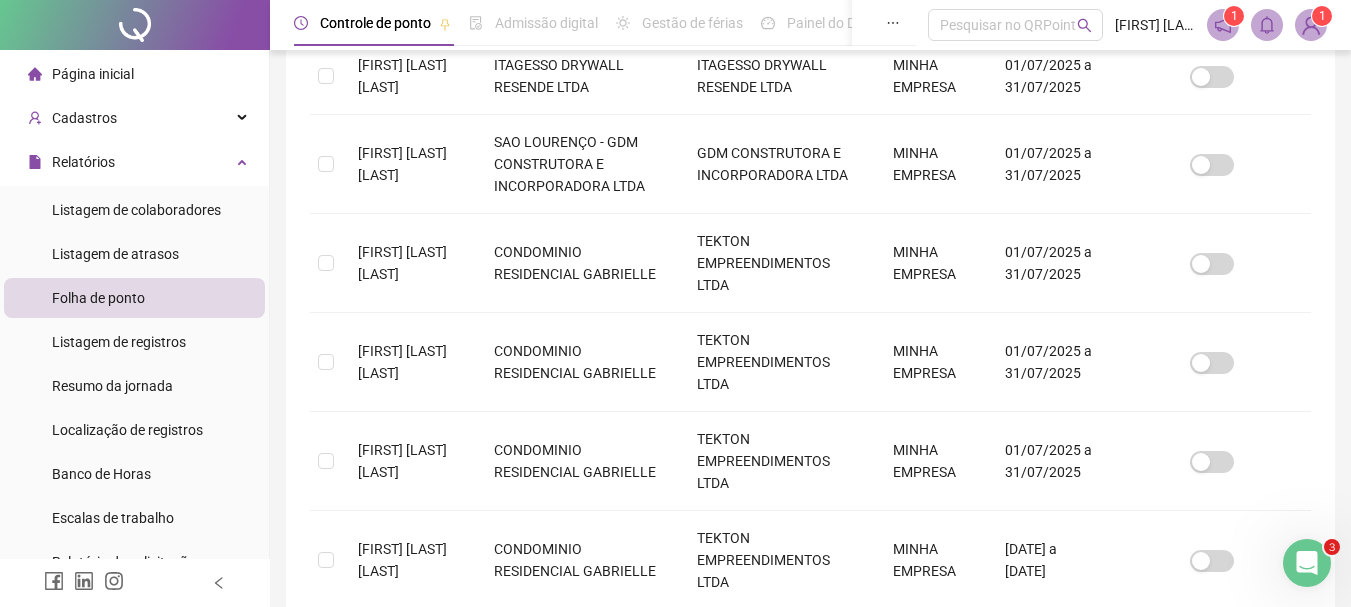 scroll, scrollTop: 983, scrollLeft: 0, axis: vertical 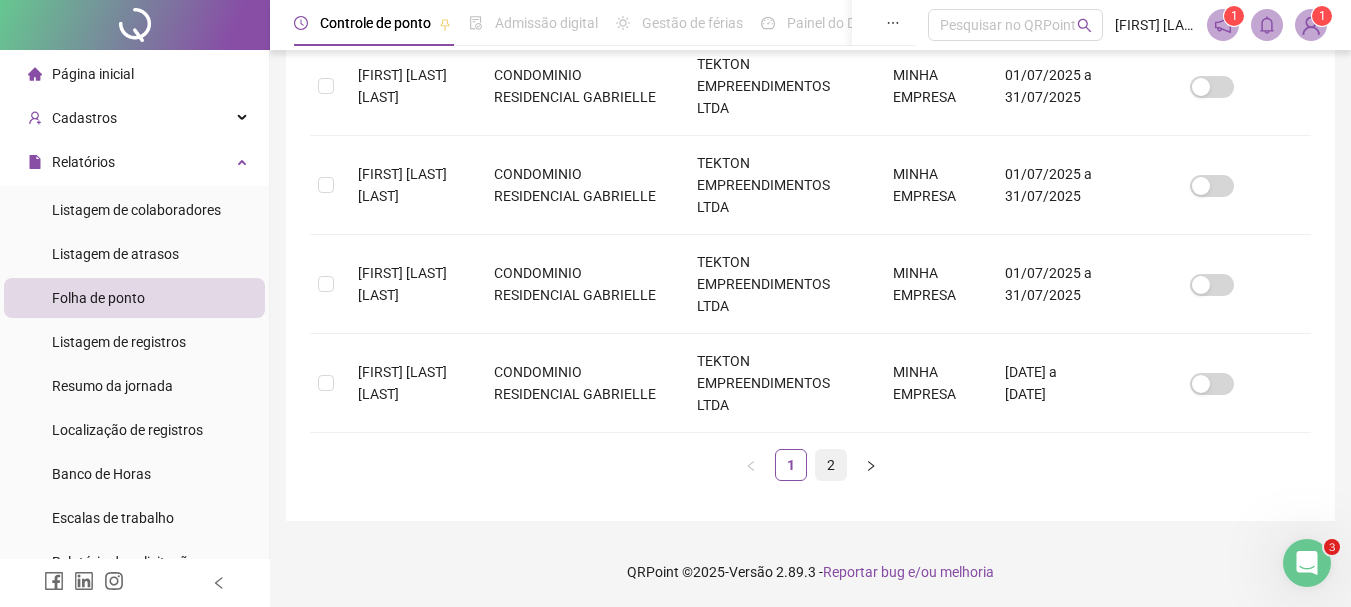 click on "2" at bounding box center (831, 465) 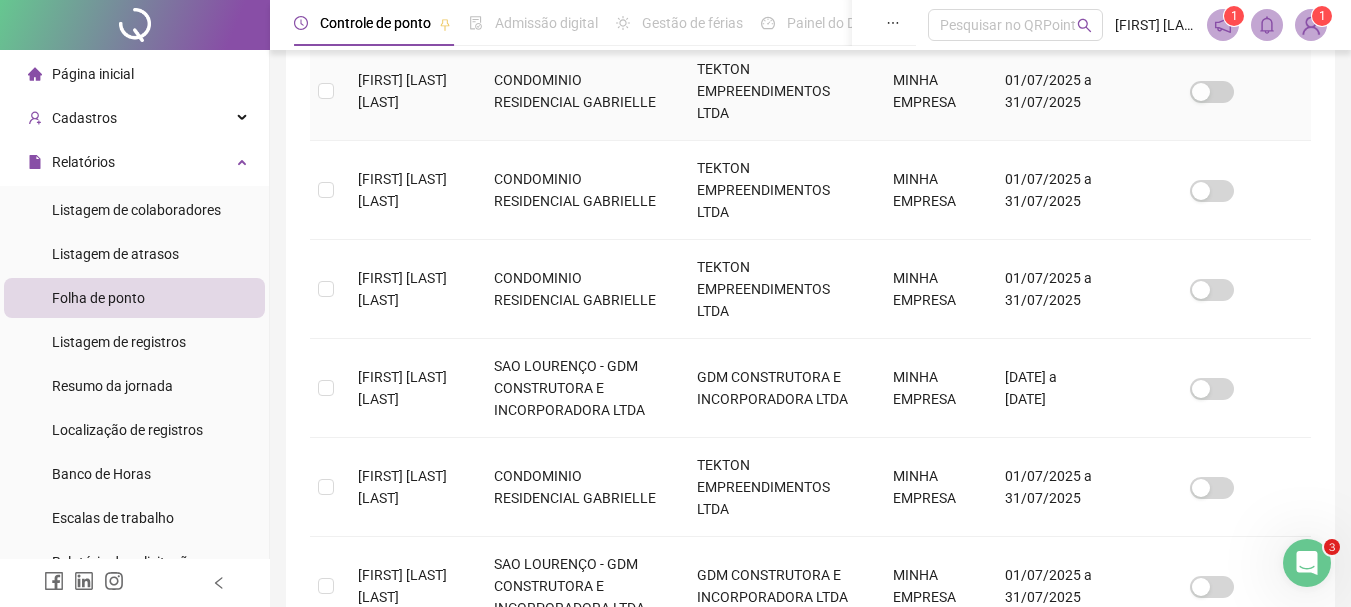 scroll, scrollTop: 806, scrollLeft: 0, axis: vertical 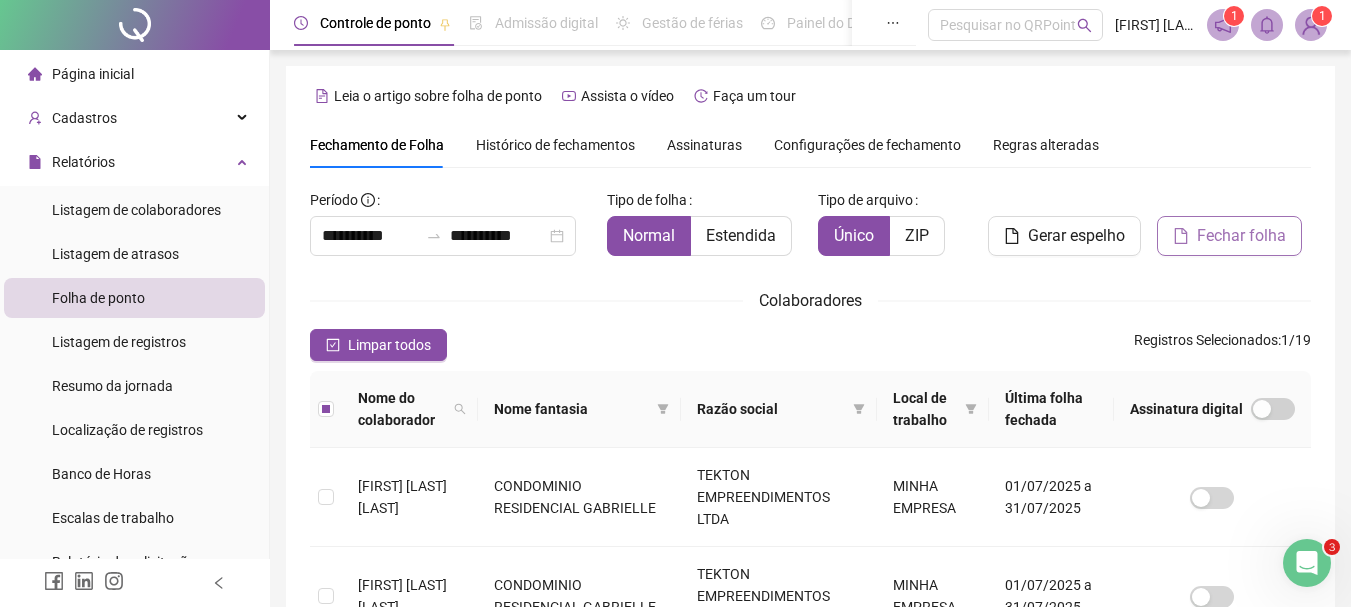 click on "Fechar folha" at bounding box center (1241, 236) 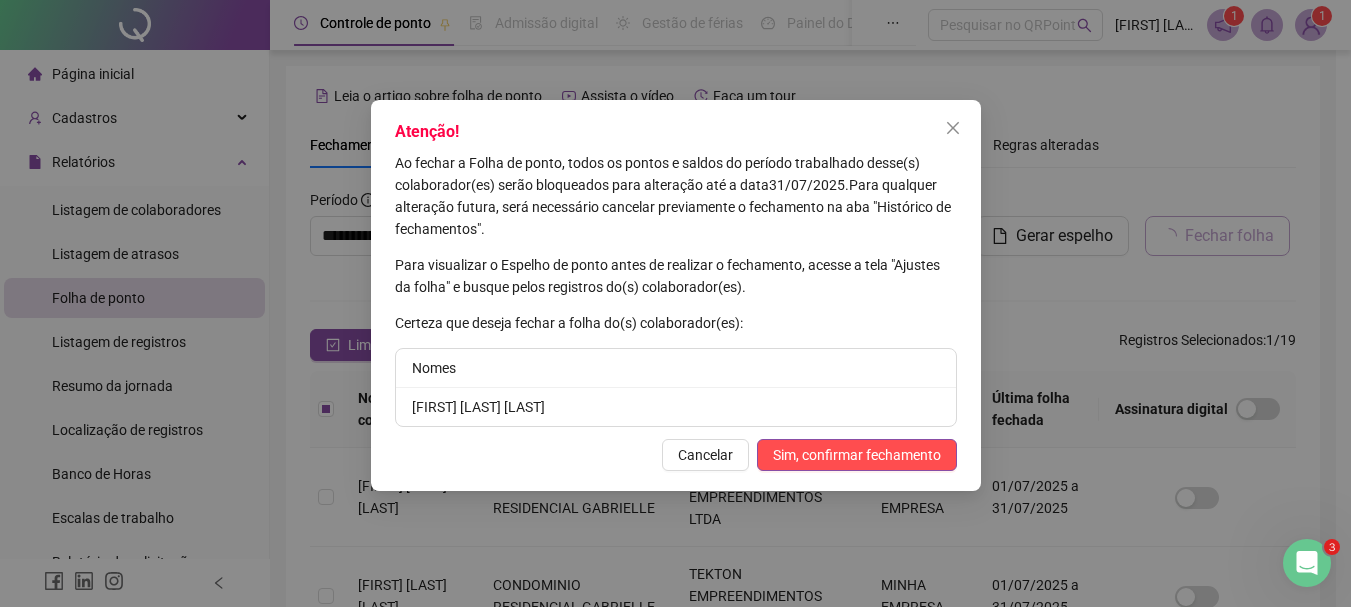 scroll, scrollTop: 106, scrollLeft: 0, axis: vertical 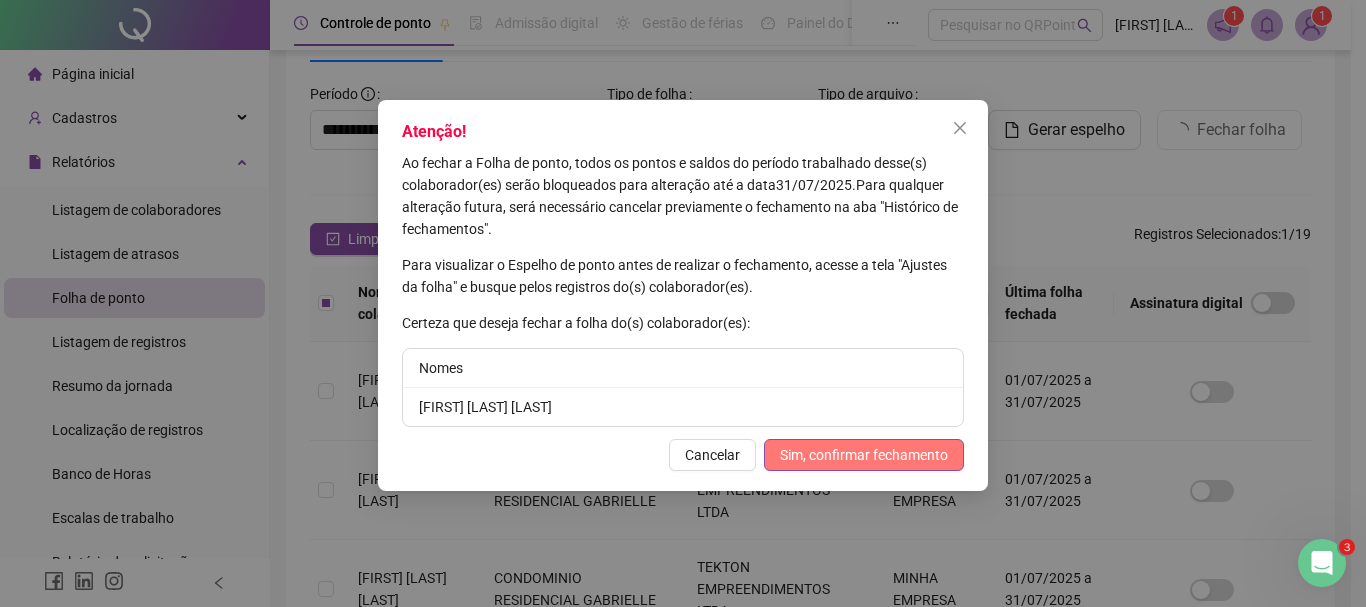 drag, startPoint x: 934, startPoint y: 434, endPoint x: 938, endPoint y: 448, distance: 14.56022 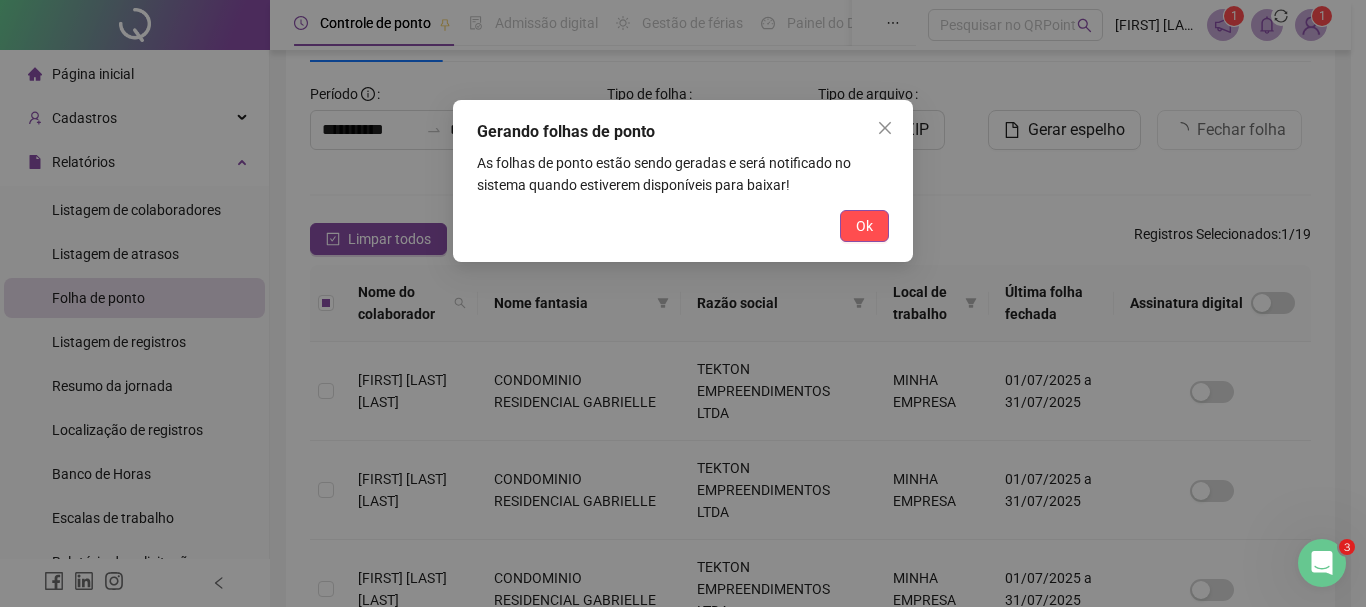 drag, startPoint x: 860, startPoint y: 220, endPoint x: 944, endPoint y: 177, distance: 94.36631 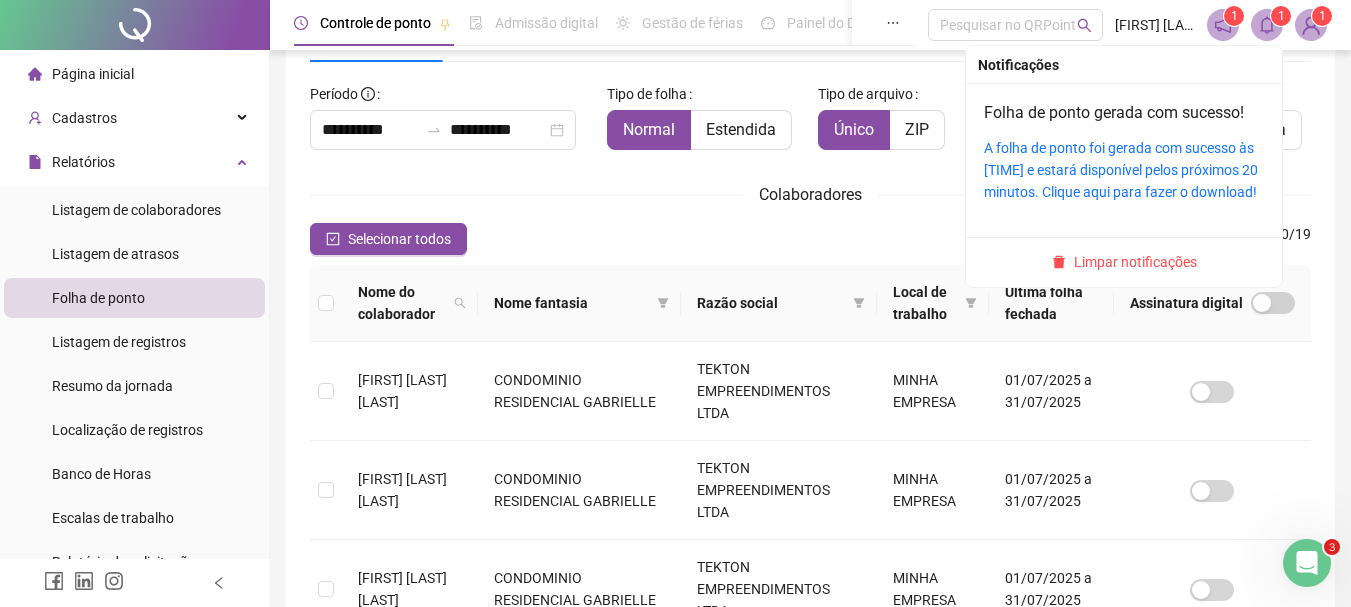 click 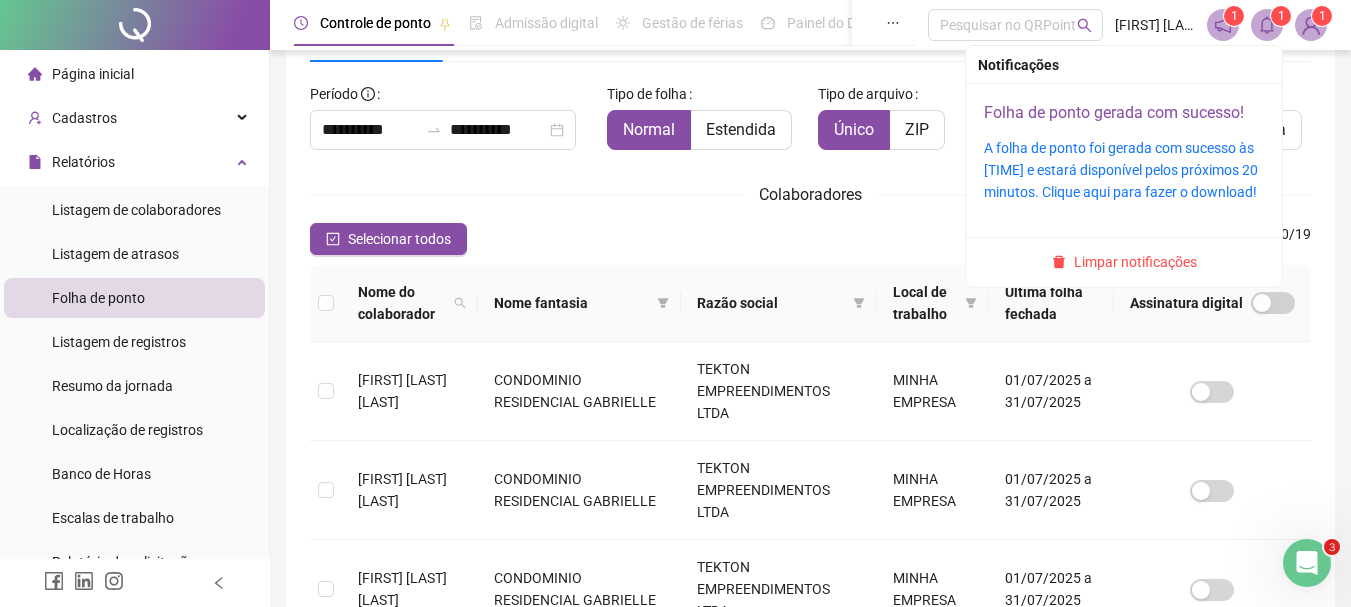 click on "Folha de ponto gerada com sucesso!" at bounding box center (1114, 112) 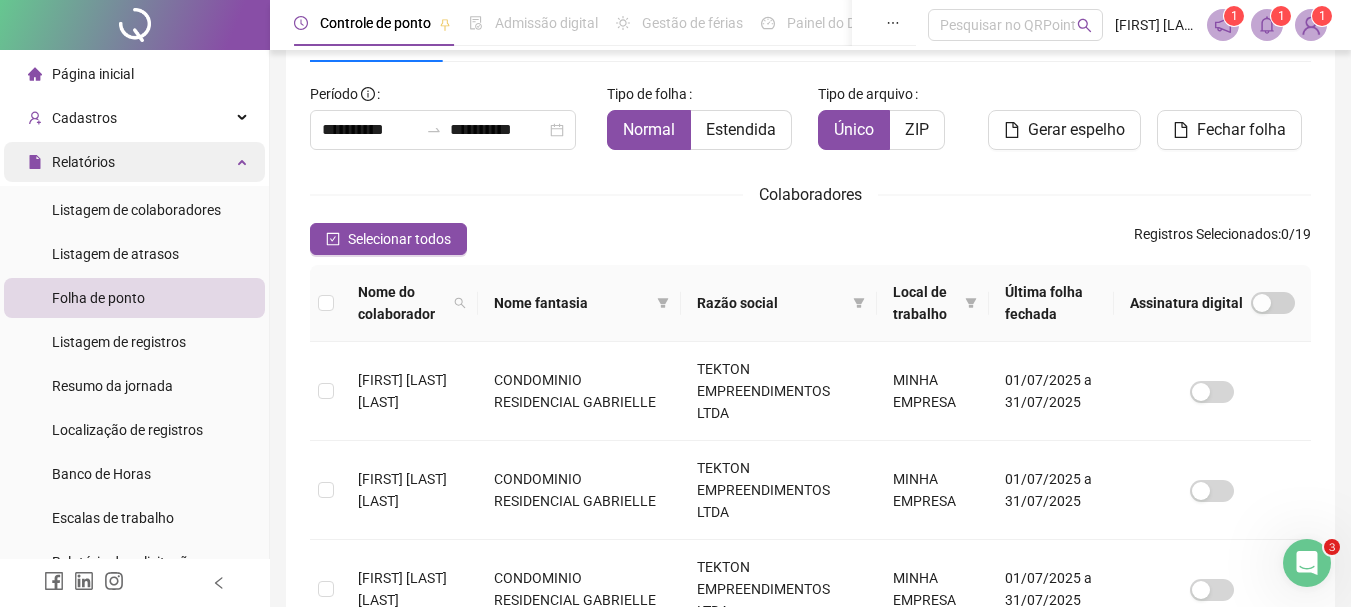click on "Relatórios" at bounding box center (71, 162) 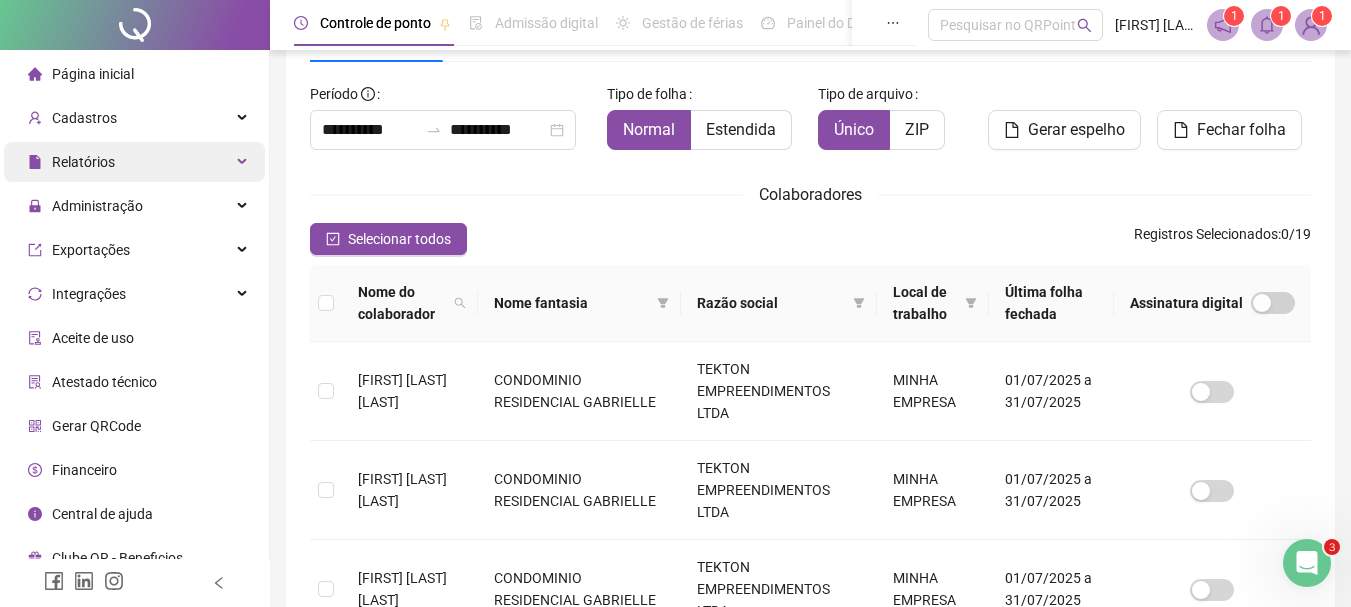 click on "Relatórios" at bounding box center [71, 162] 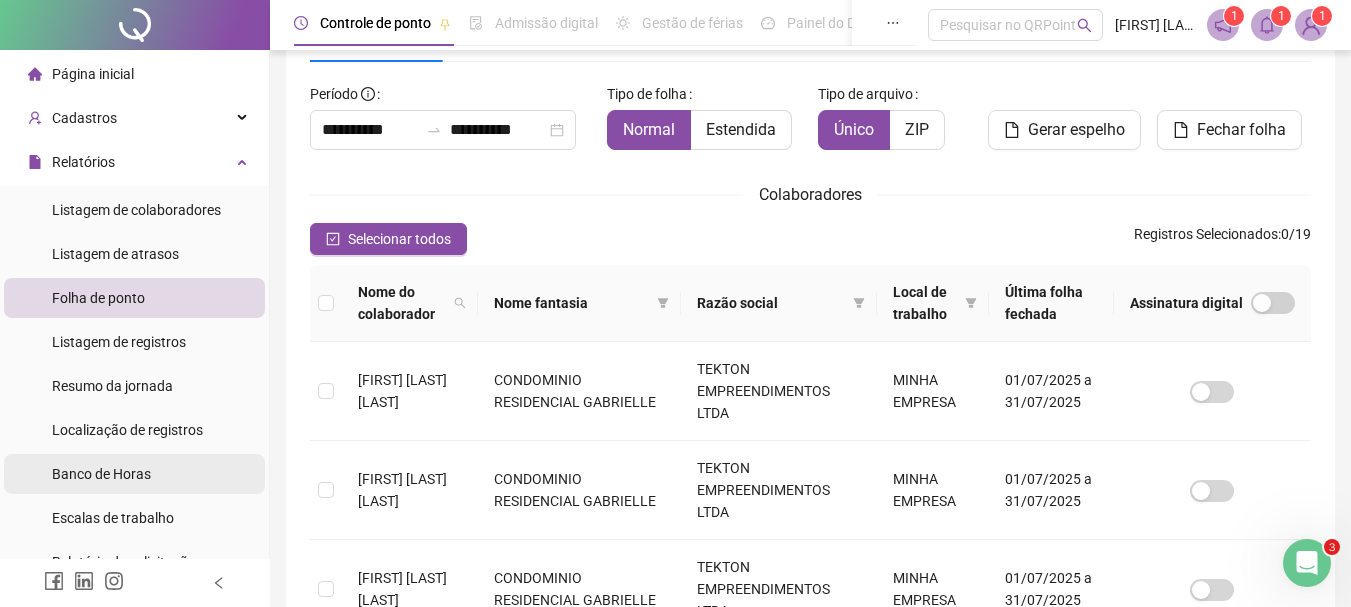 click on "Banco de Horas" at bounding box center [101, 474] 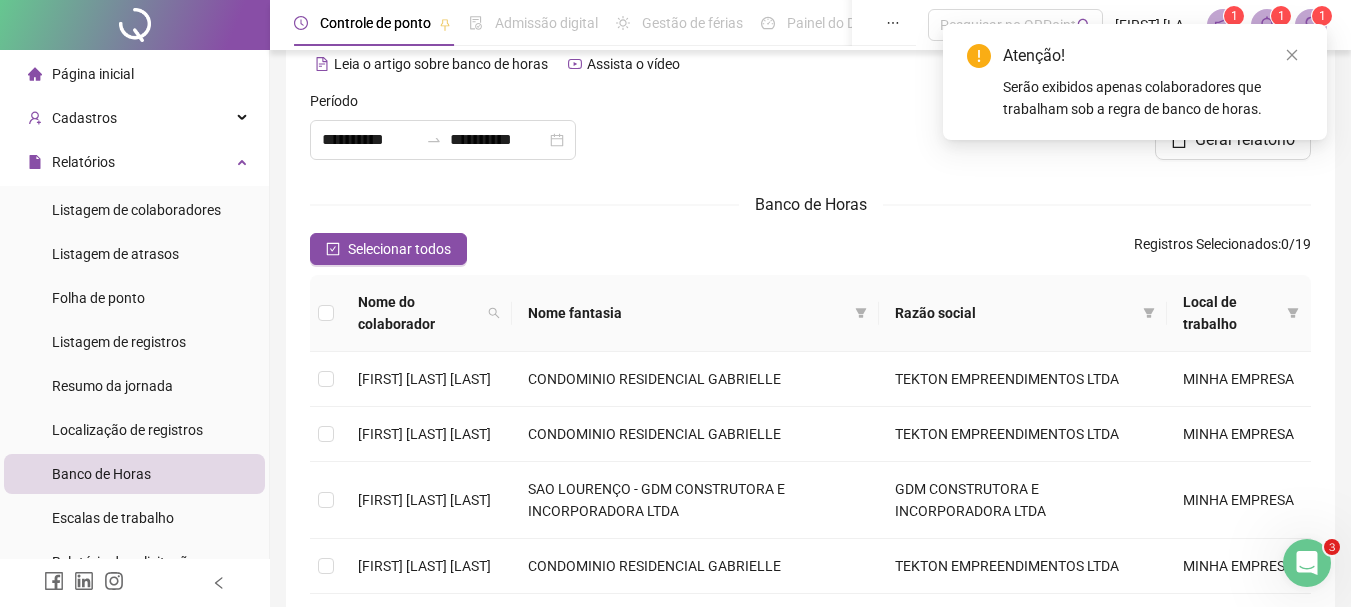 scroll, scrollTop: 106, scrollLeft: 0, axis: vertical 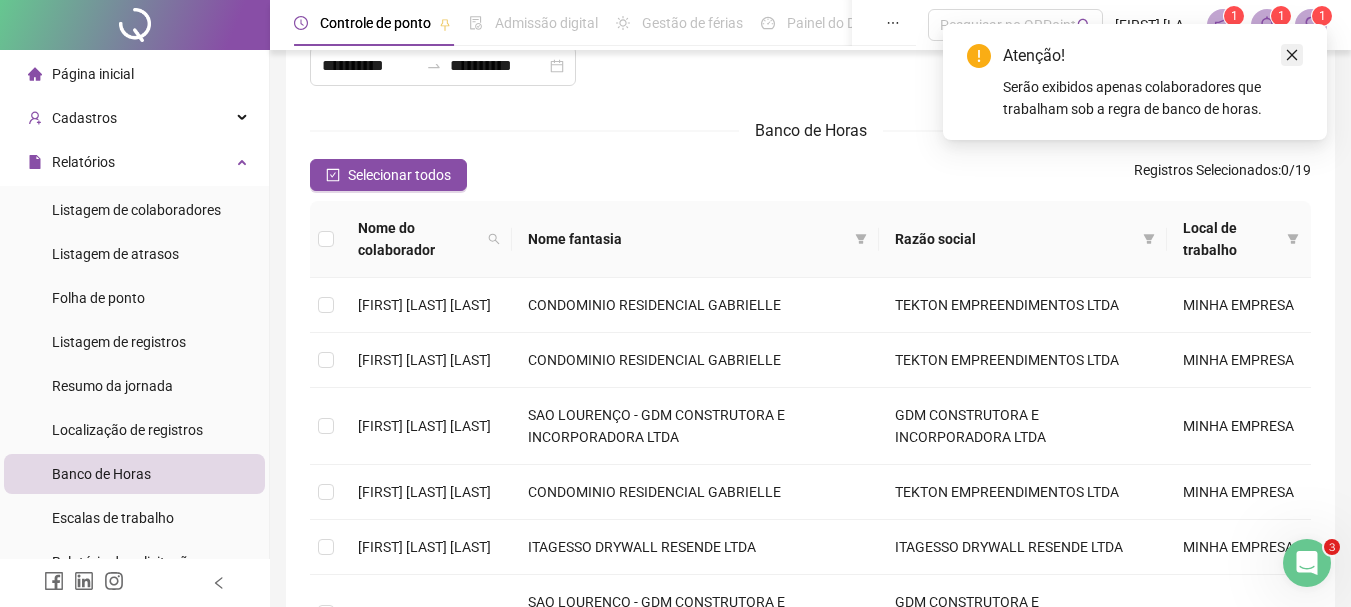 click 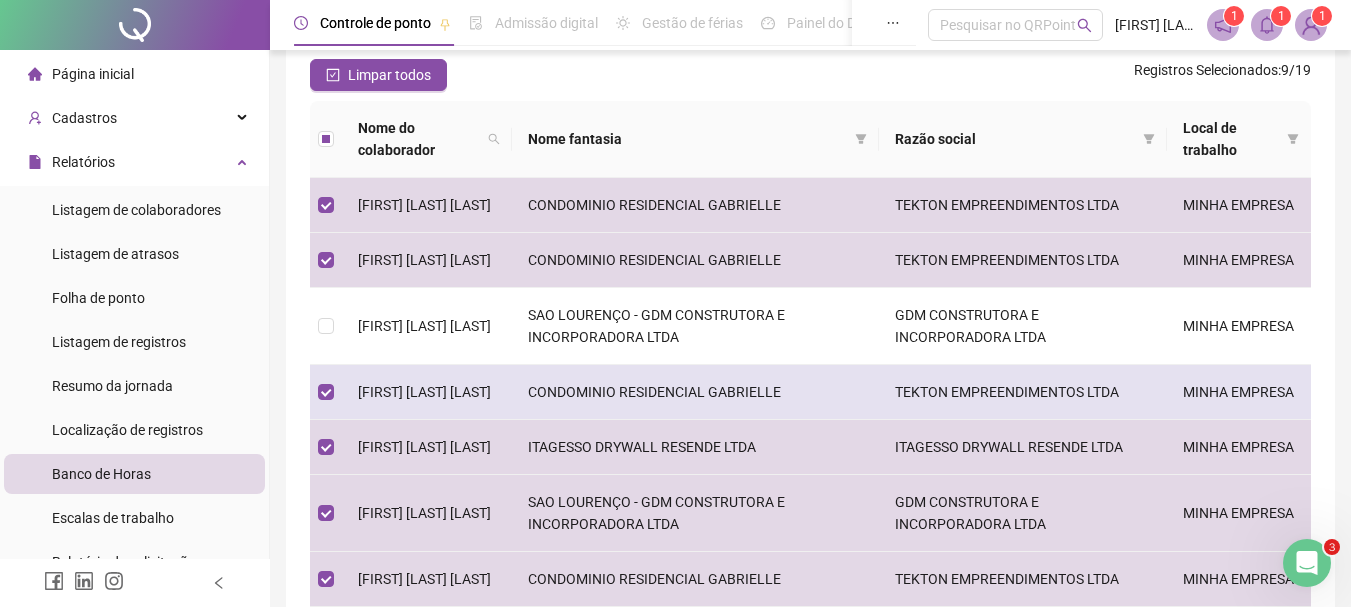 scroll, scrollTop: 306, scrollLeft: 0, axis: vertical 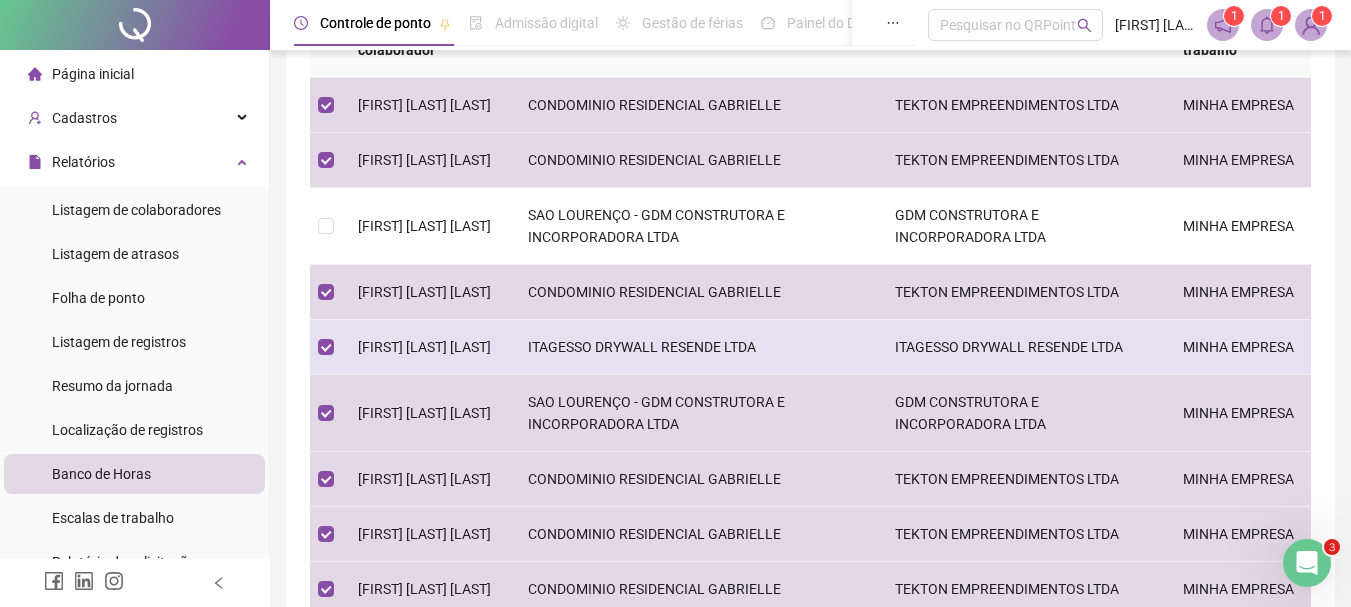 click at bounding box center [326, 347] 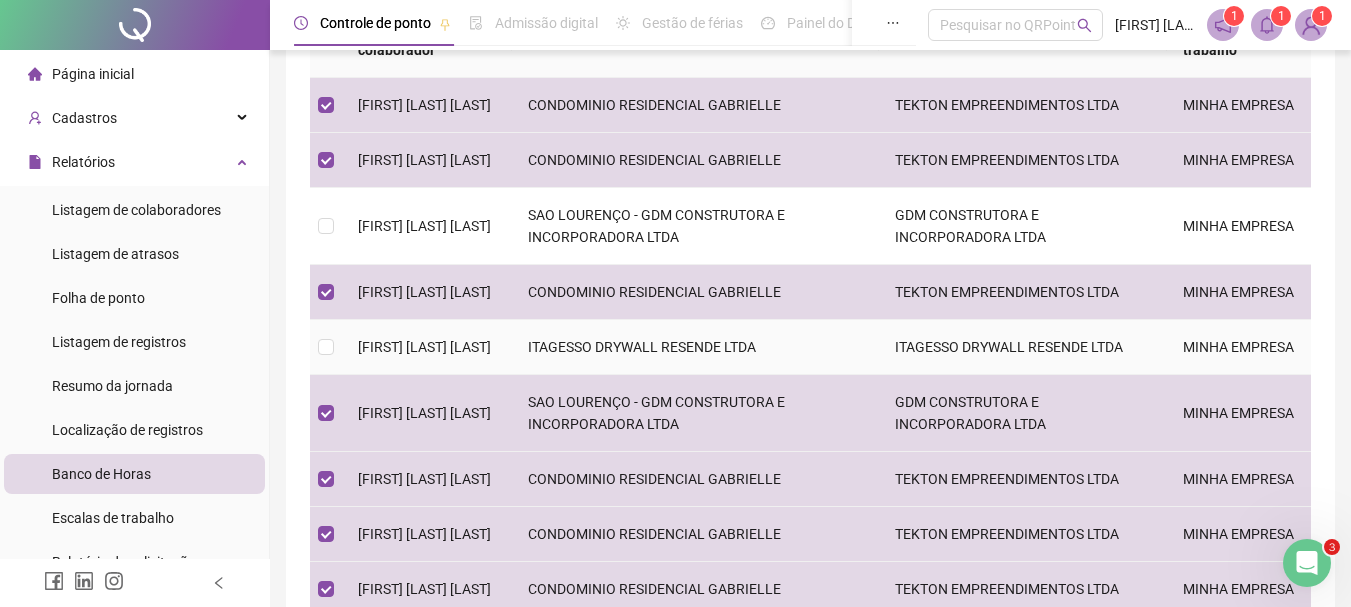 scroll, scrollTop: 406, scrollLeft: 0, axis: vertical 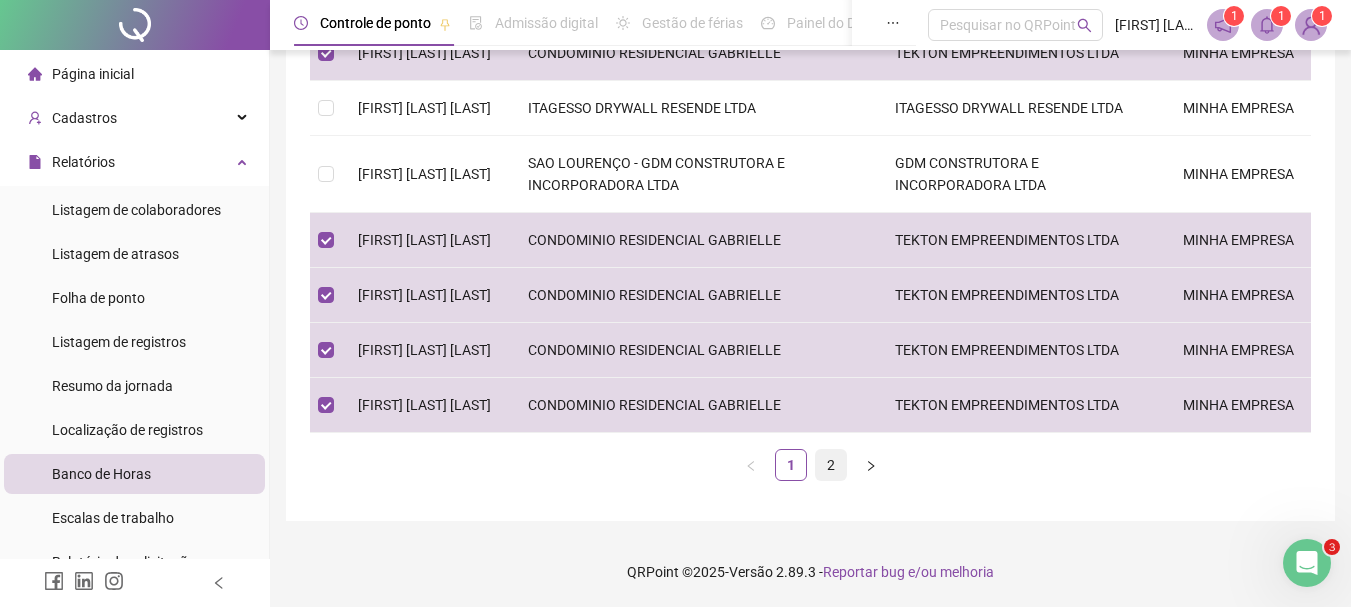 click on "2" at bounding box center (831, 465) 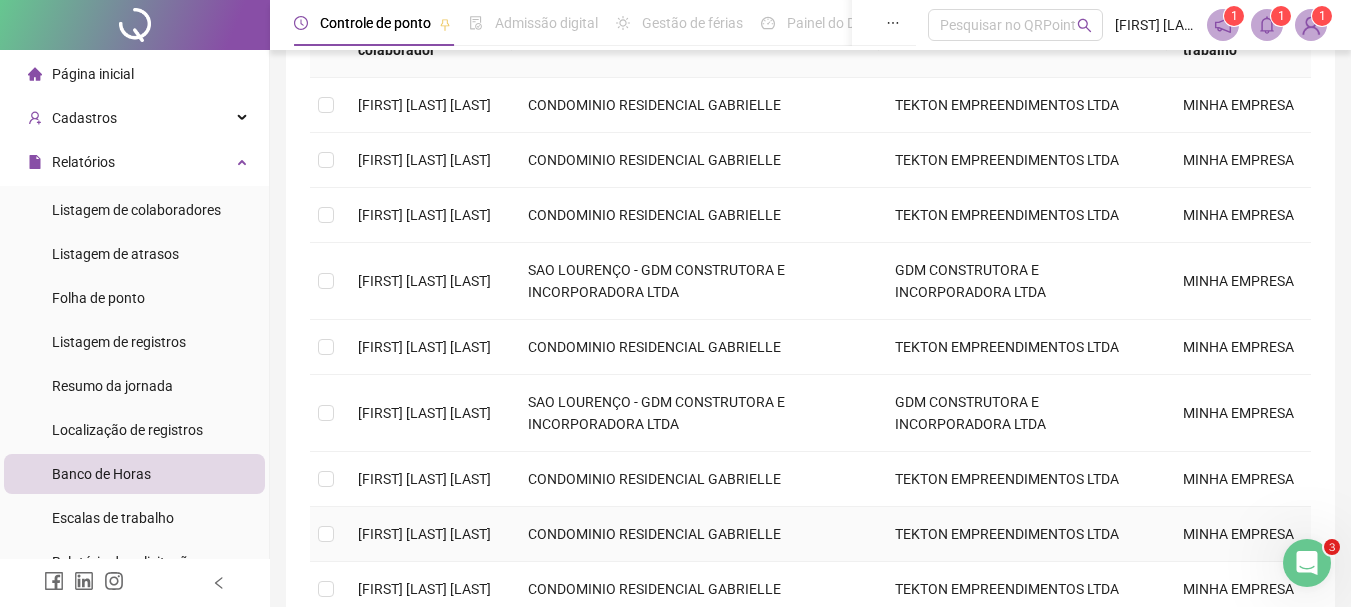scroll, scrollTop: 206, scrollLeft: 0, axis: vertical 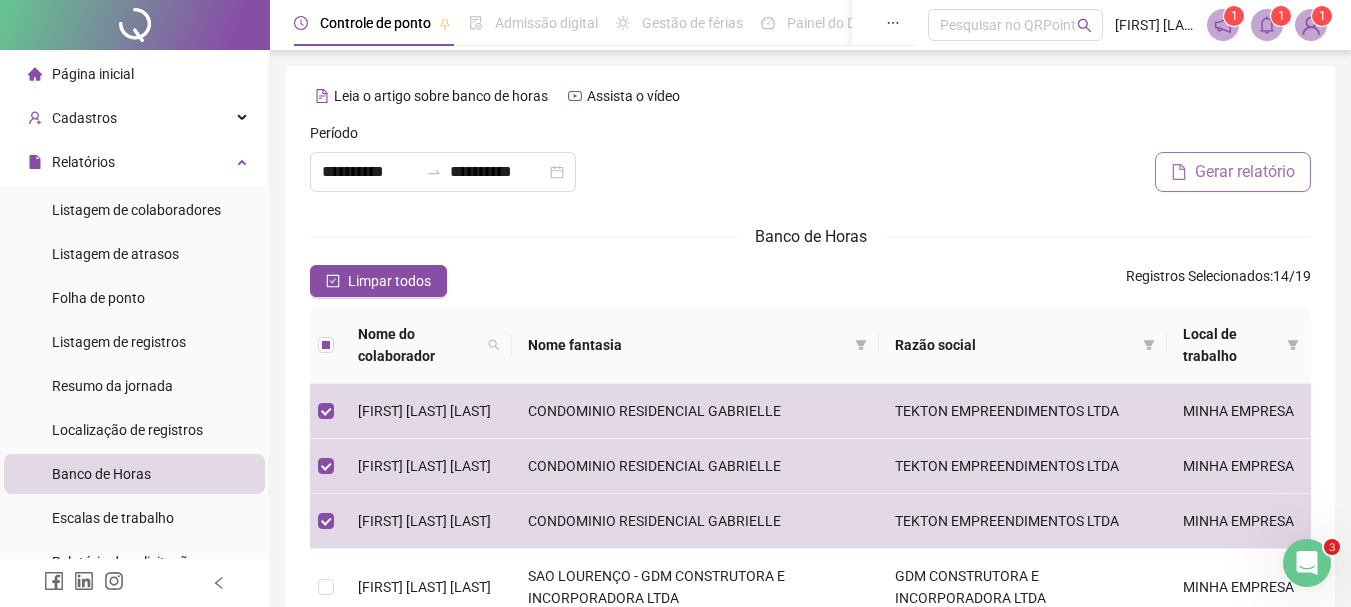 click on "Gerar relatório" at bounding box center [1245, 172] 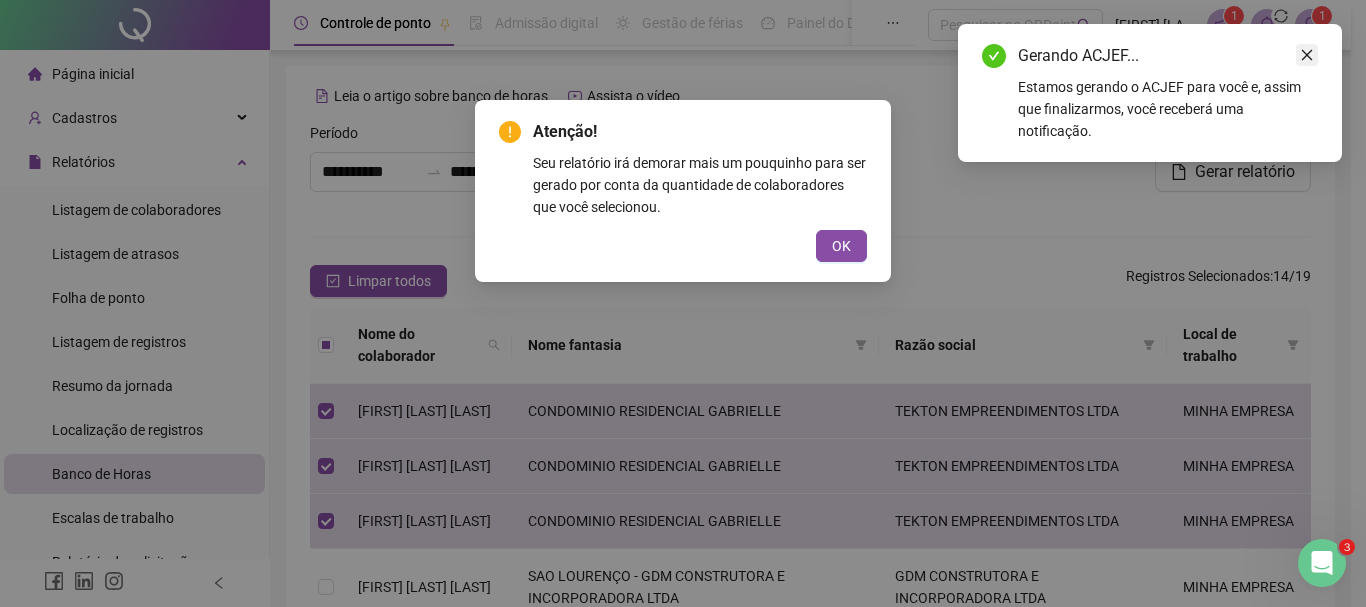 click 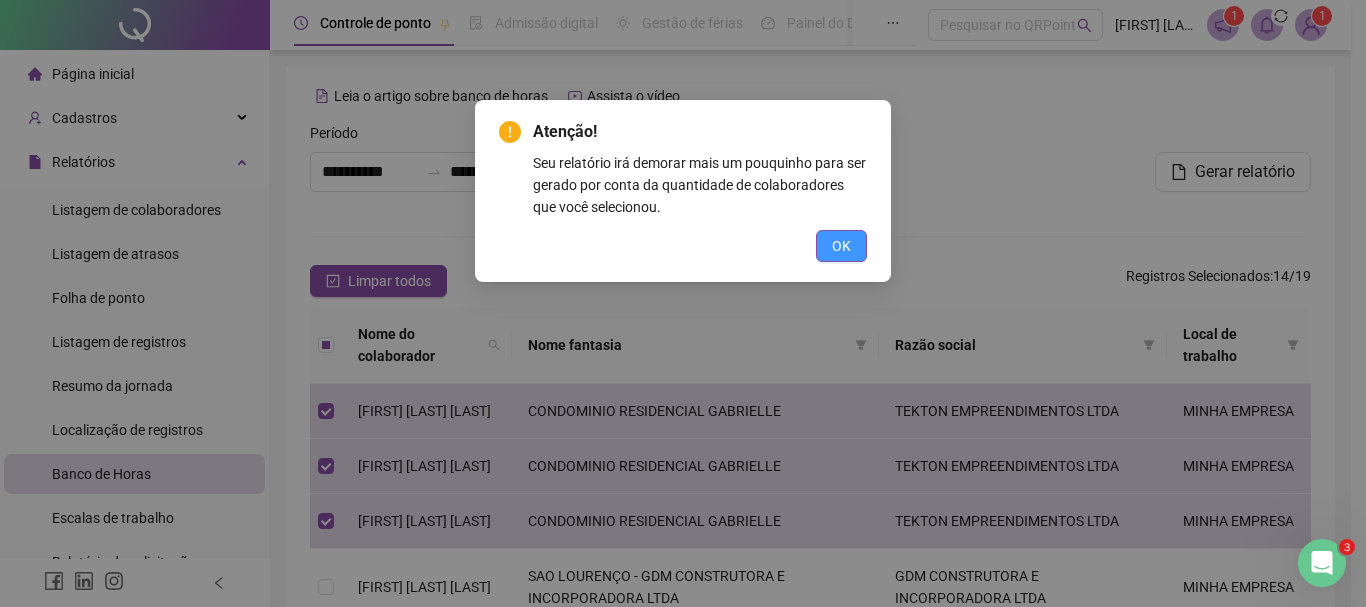 click on "OK" at bounding box center [841, 246] 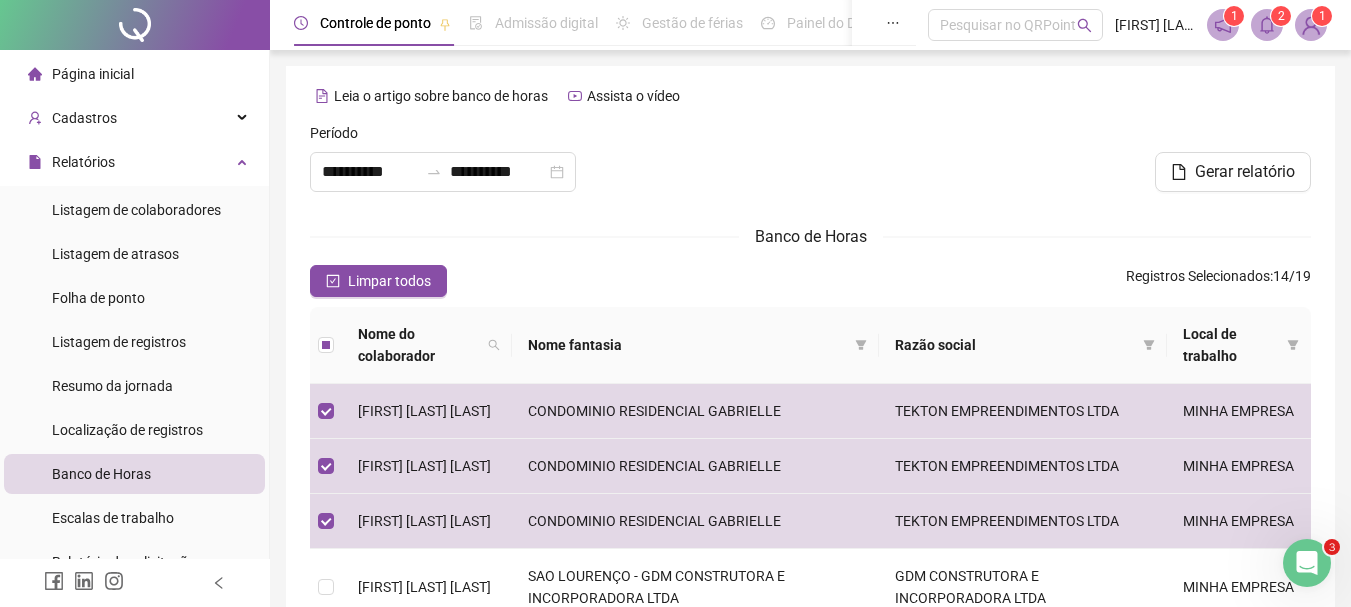 click on "2" at bounding box center [1281, 16] 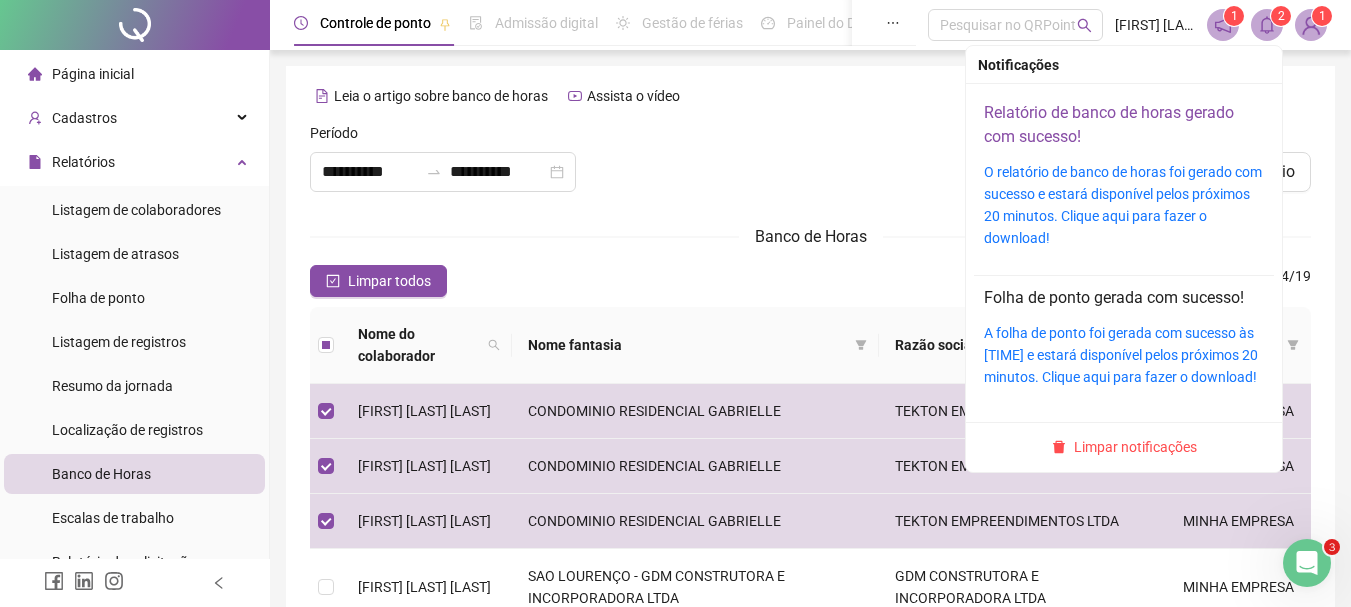 click on "Relatório de banco de horas gerado com sucesso!" at bounding box center [1109, 124] 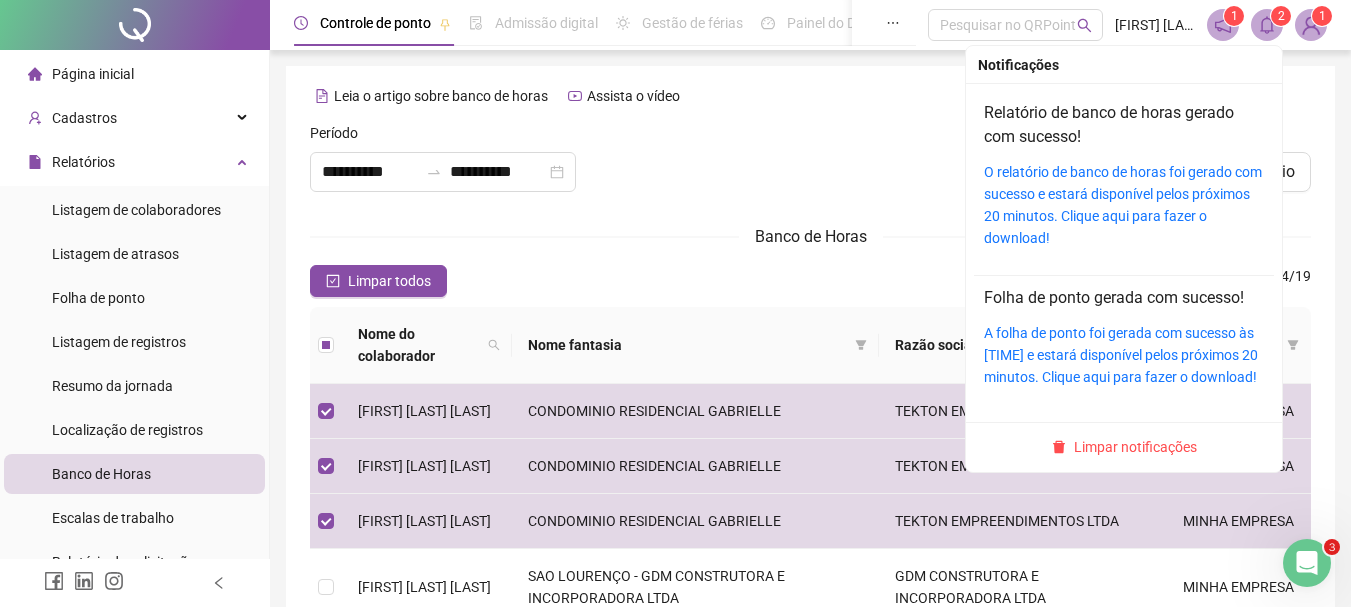 click on "Relatório de banco de horas gerado com sucesso!" at bounding box center (1124, 125) 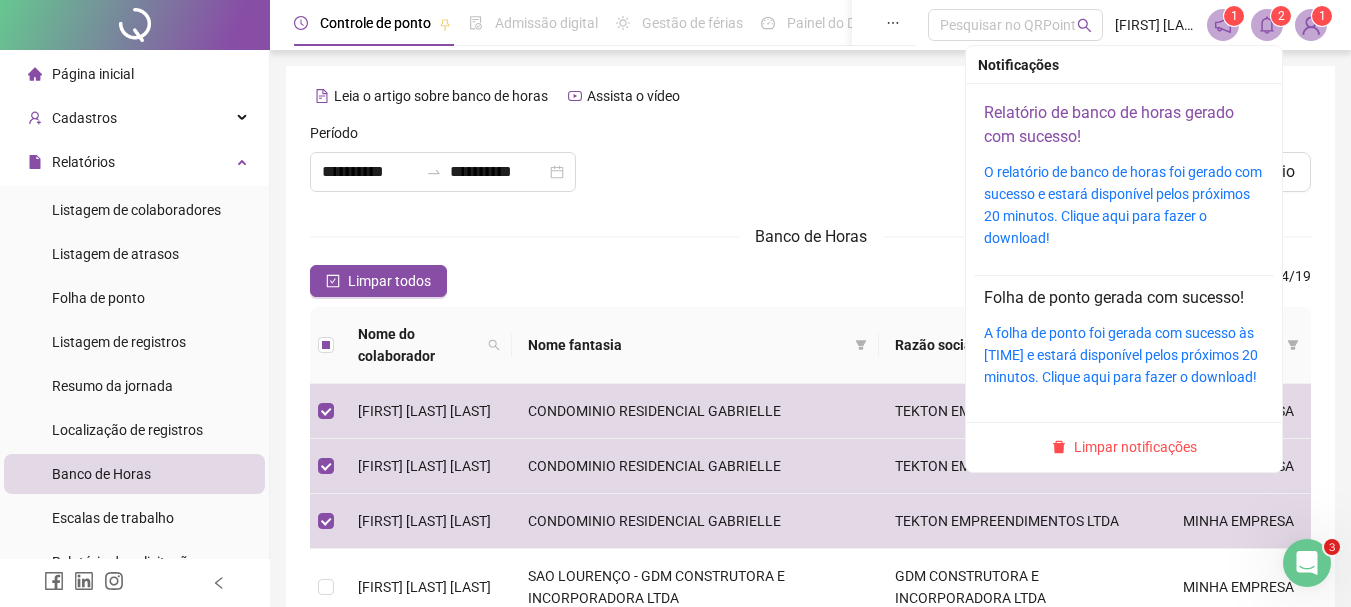 click on "Relatório de banco de horas gerado com sucesso!" at bounding box center [1109, 124] 